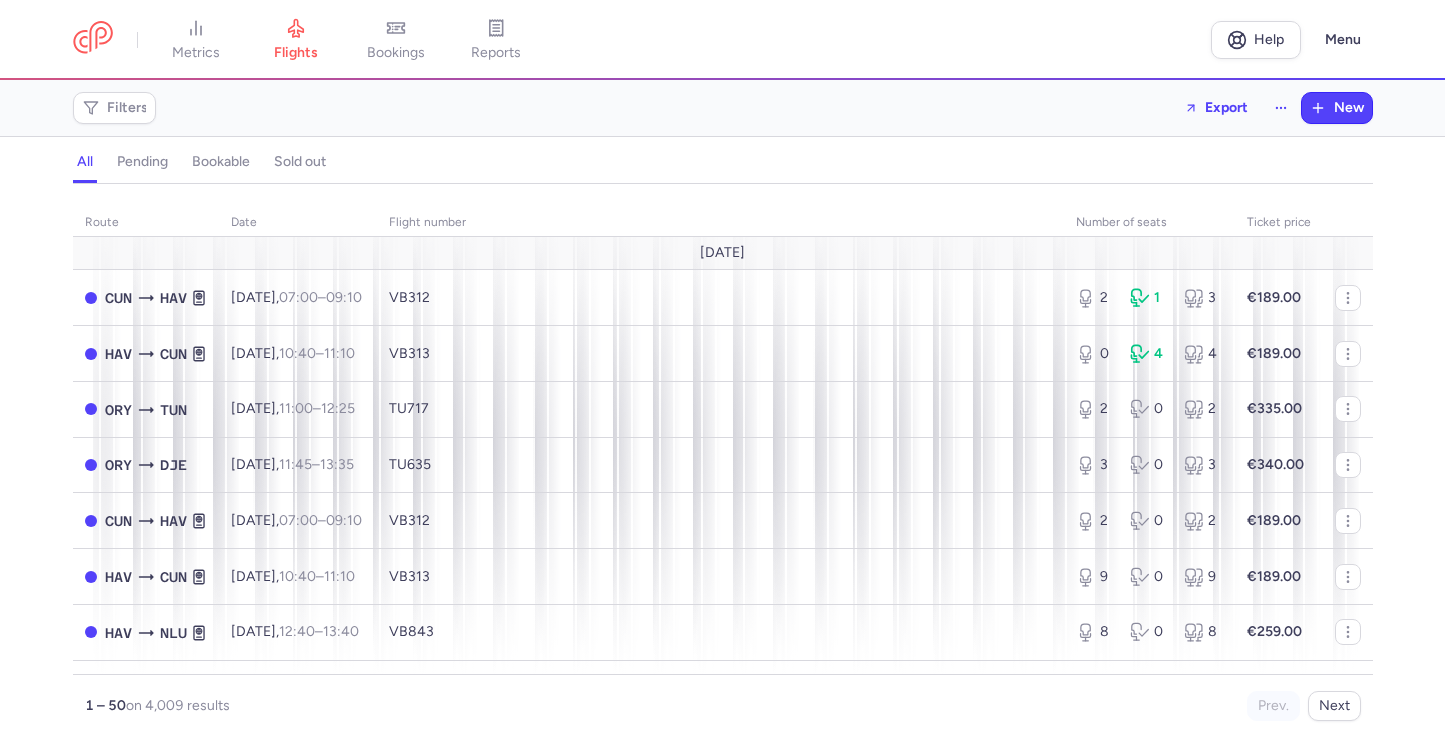 scroll, scrollTop: 0, scrollLeft: 0, axis: both 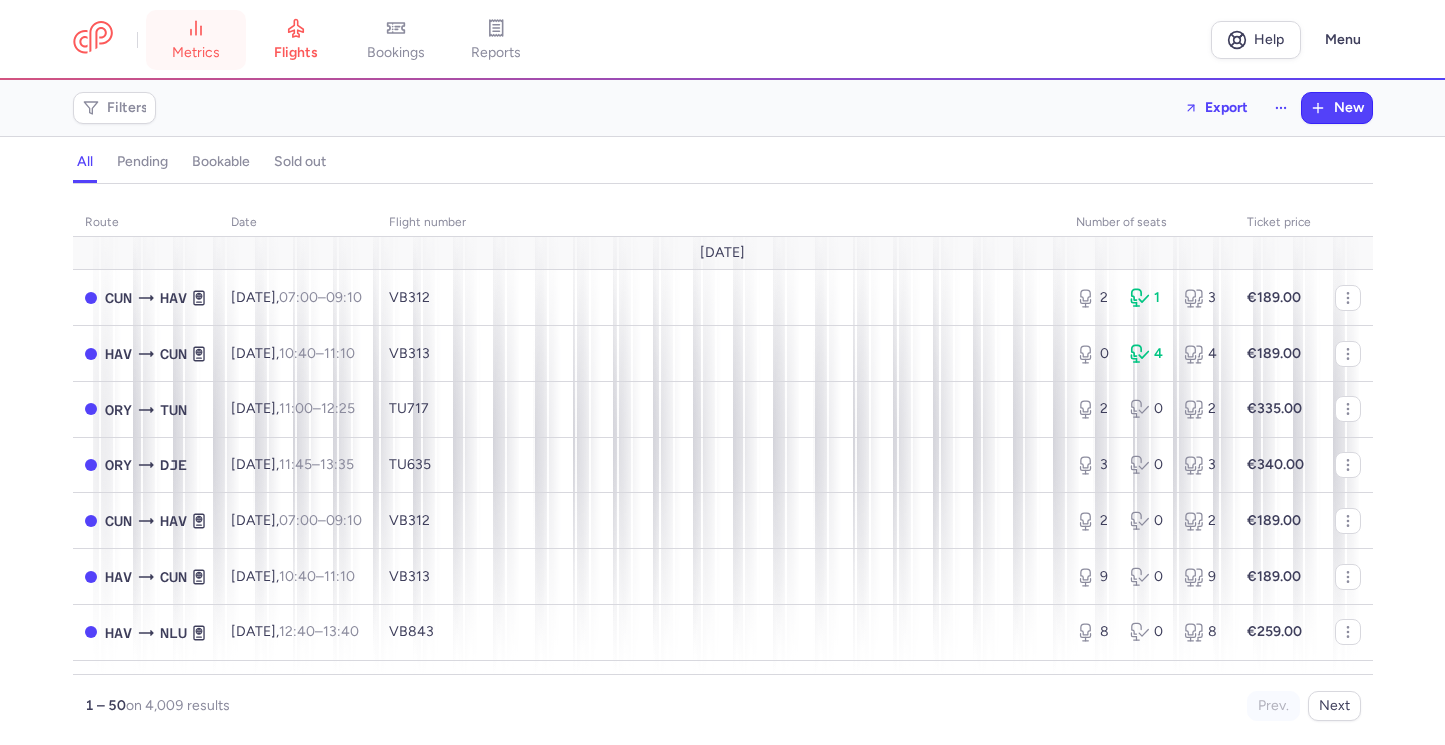 click on "metrics" at bounding box center [196, 40] 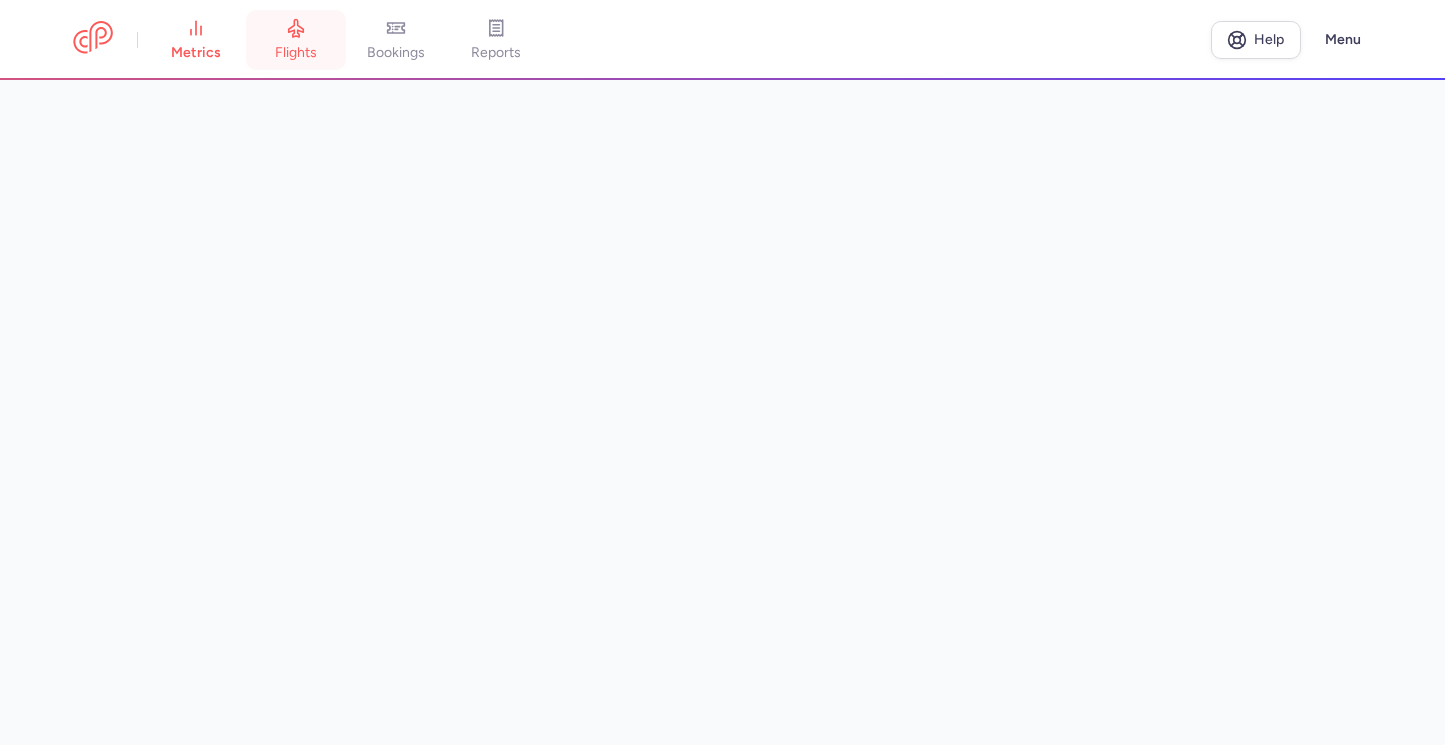 click on "flights" at bounding box center (296, 40) 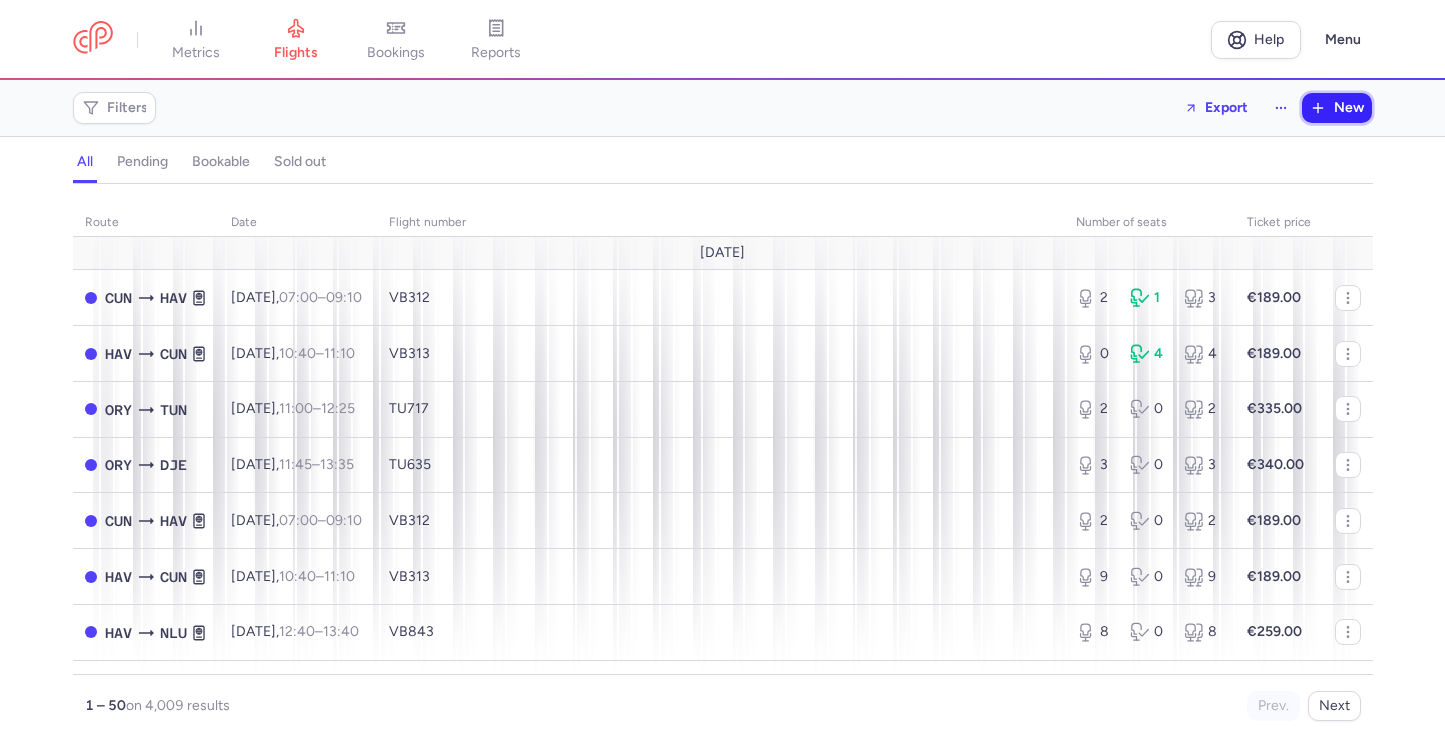 click on "New" at bounding box center [1349, 108] 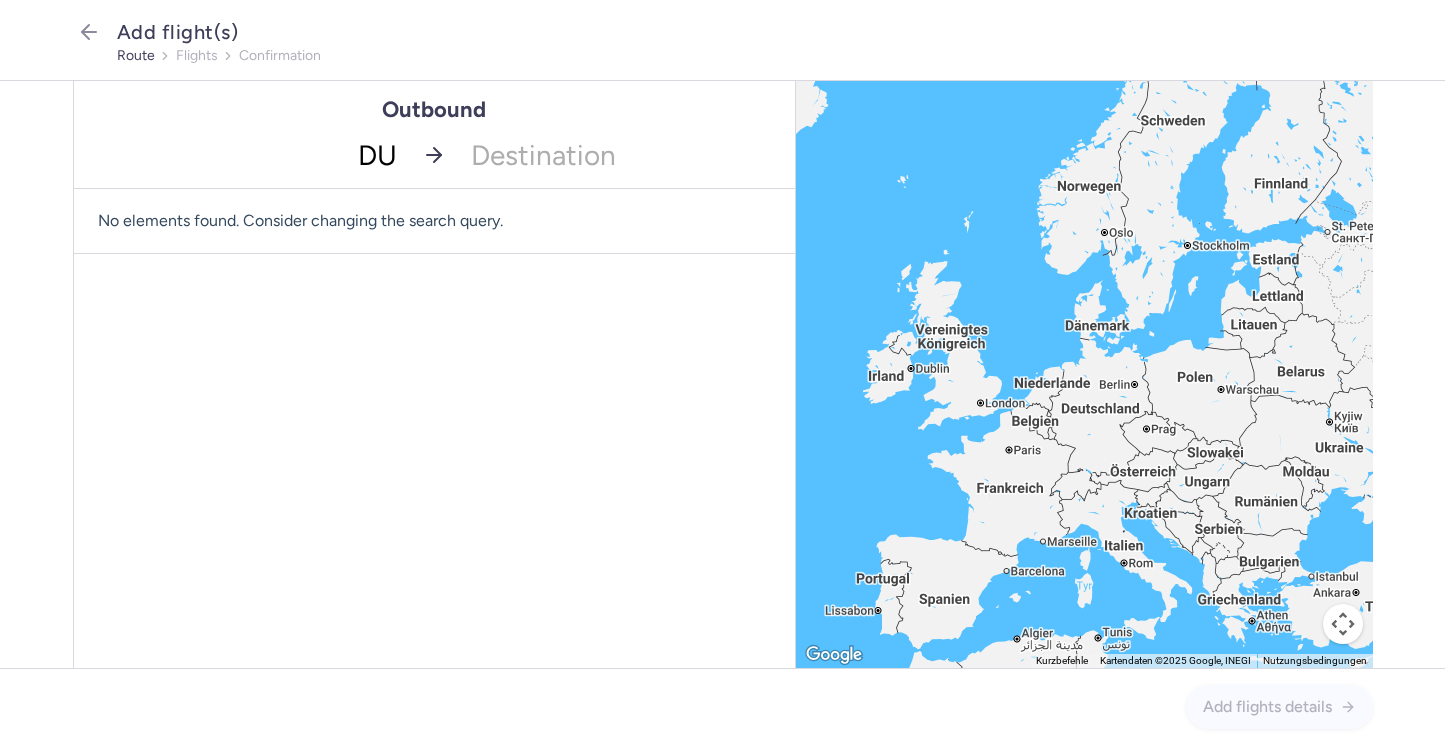 type on "DUS" 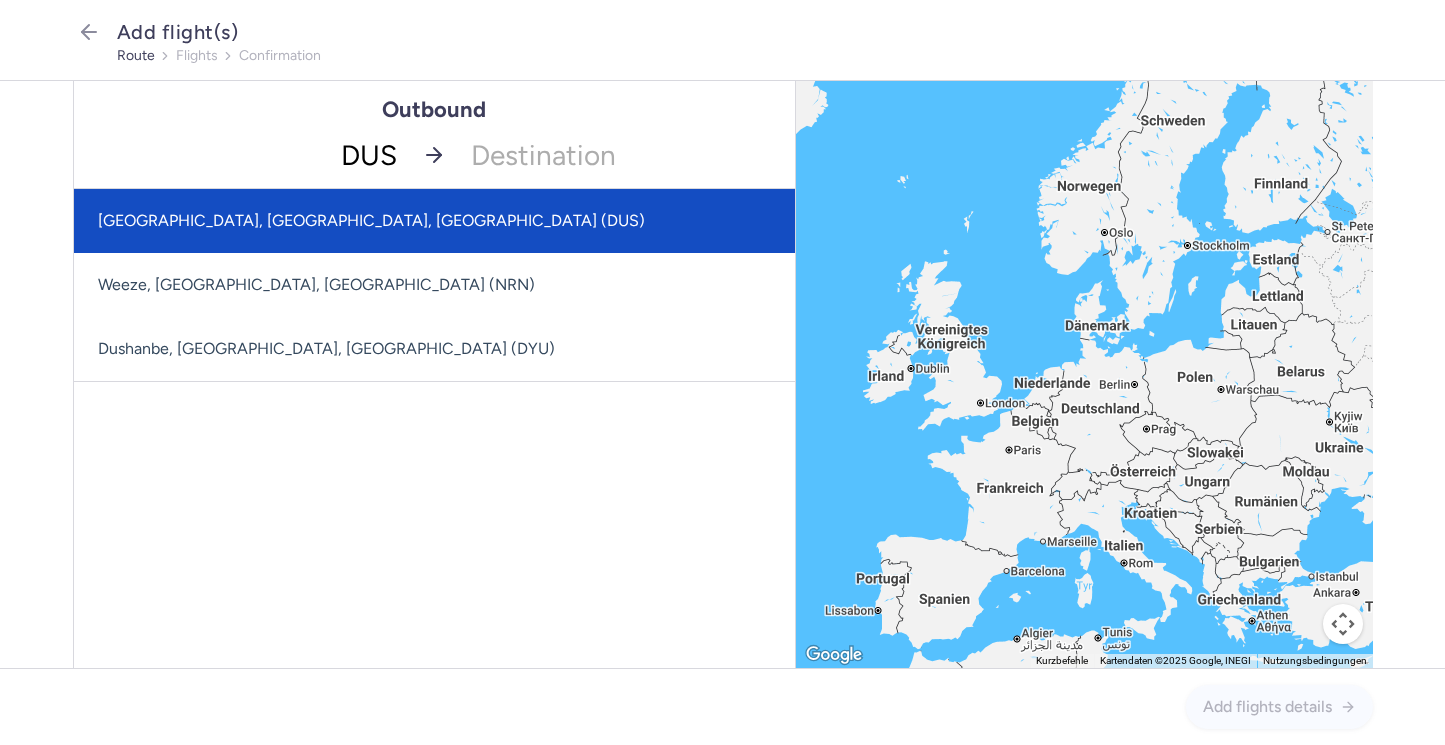 click on "[GEOGRAPHIC_DATA], [GEOGRAPHIC_DATA], [GEOGRAPHIC_DATA] (DUS)" 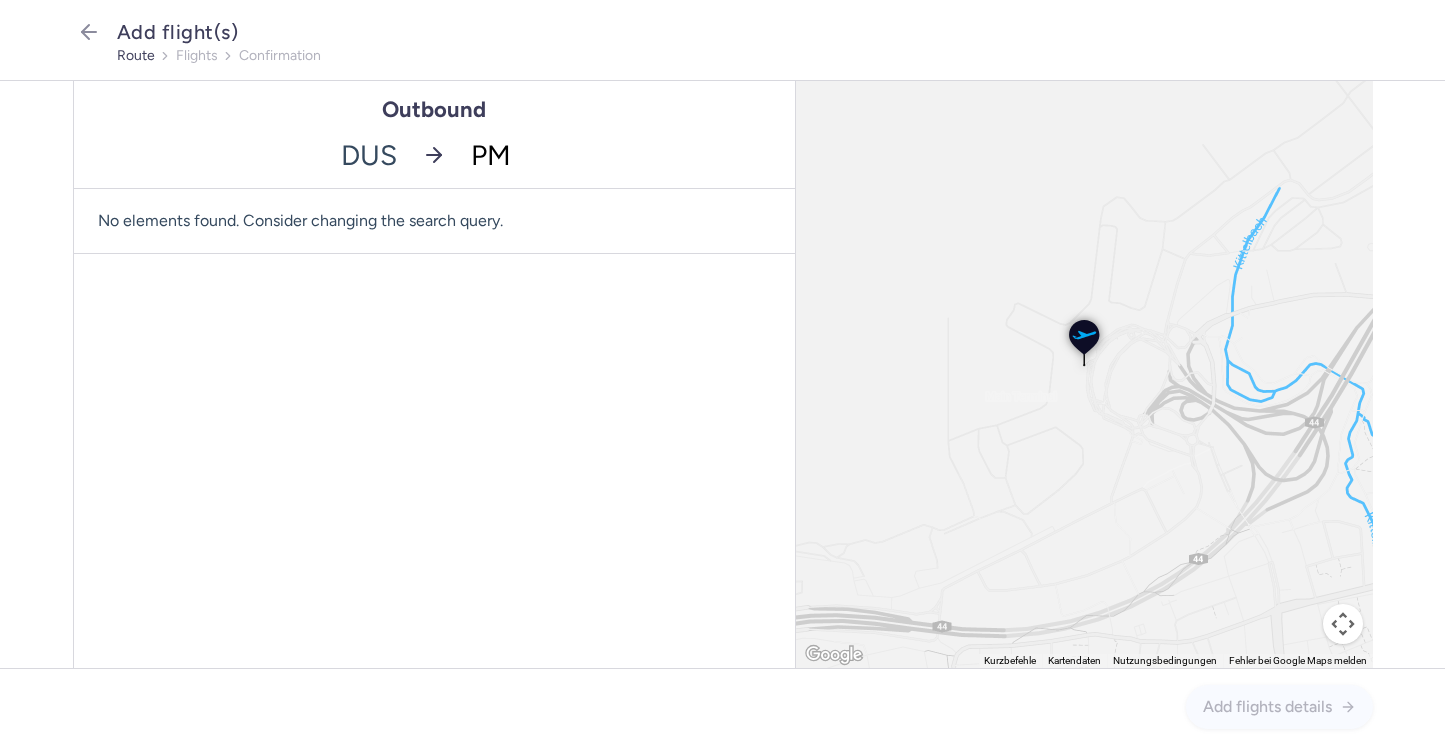 type on "PMI" 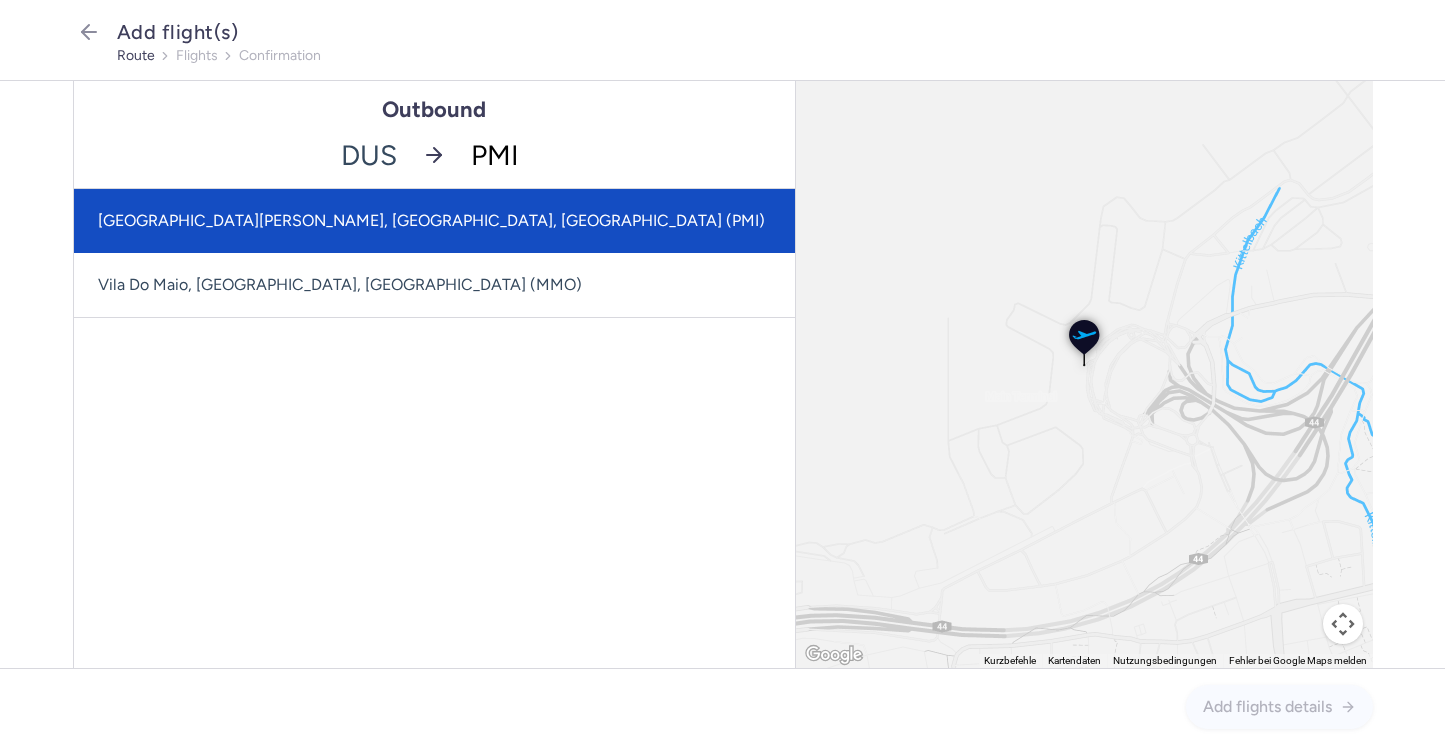 click on "[GEOGRAPHIC_DATA][PERSON_NAME], [GEOGRAPHIC_DATA], [GEOGRAPHIC_DATA] (PMI)" at bounding box center (434, 221) 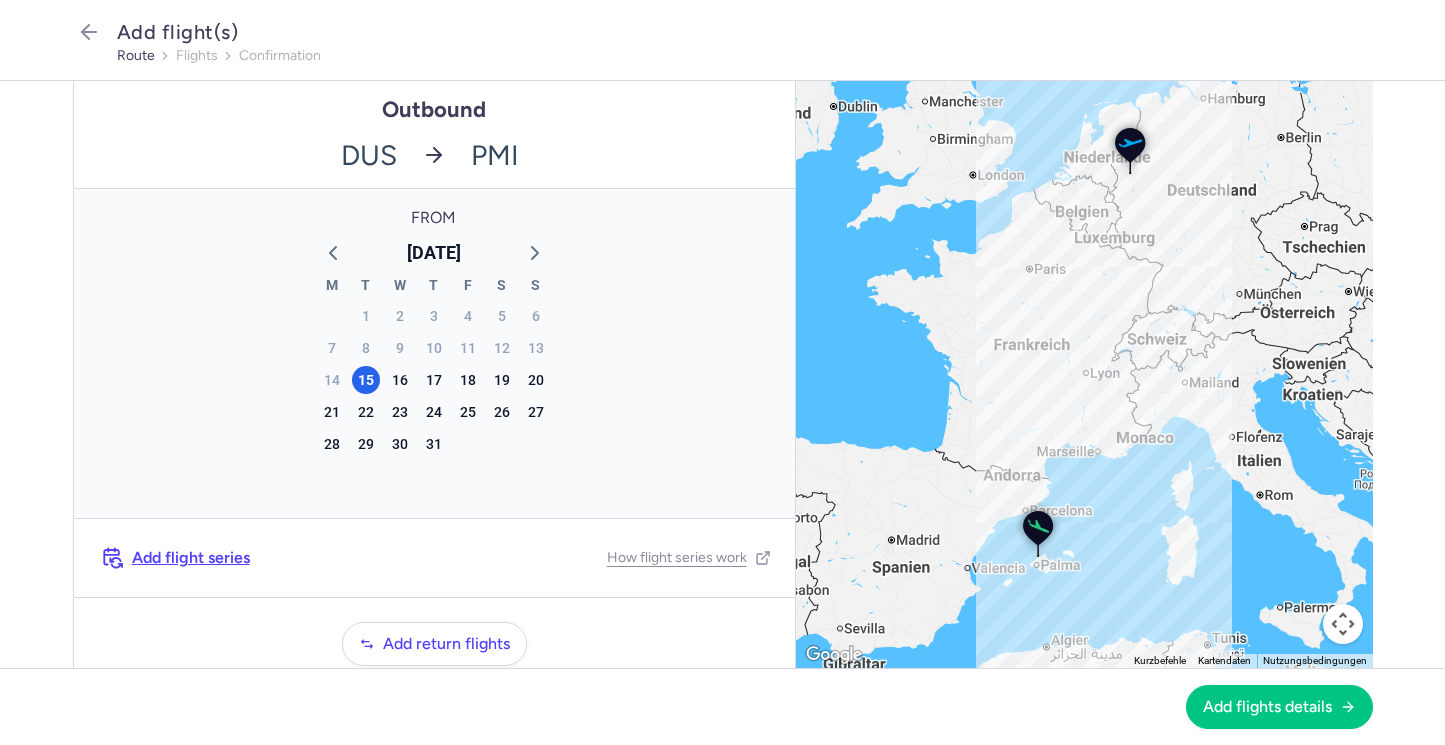 click on "M T W T F S S 30 1 2 3 4 5 6 7 8 9 10 11 12 13 14 15 16 17 18 19 20 21 22 23 24 25 26 27 28 29 30 31 1 2 3 4 5 6 7 8 9 10" at bounding box center [434, 383] 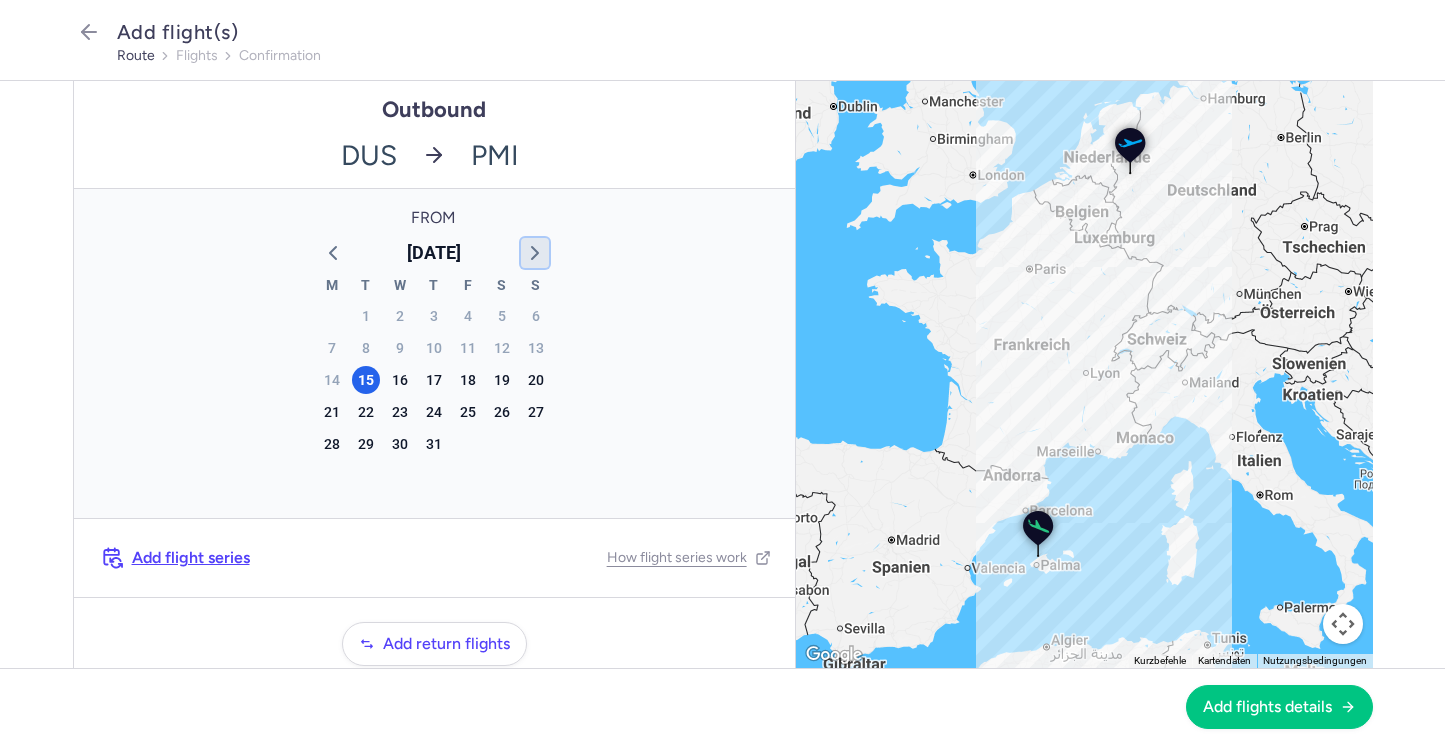 click 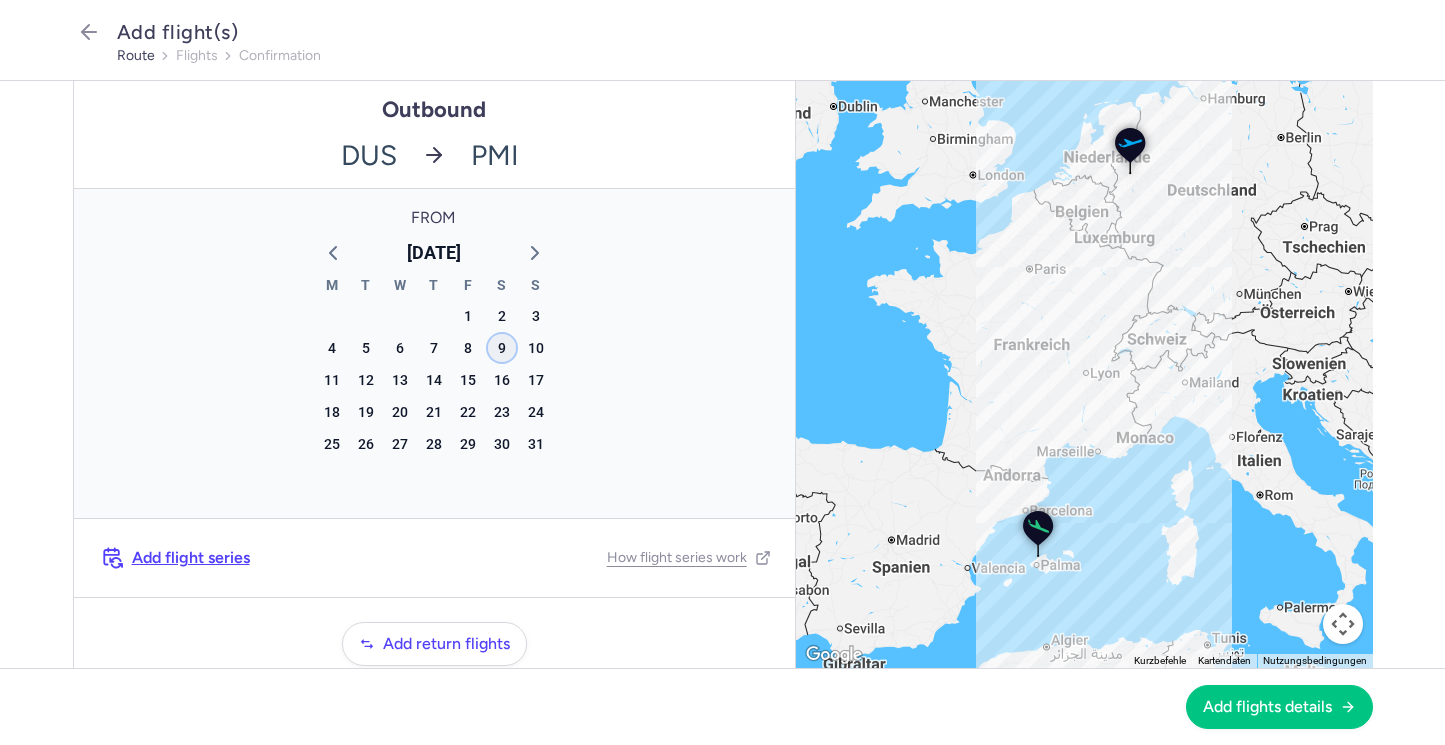 click on "9" 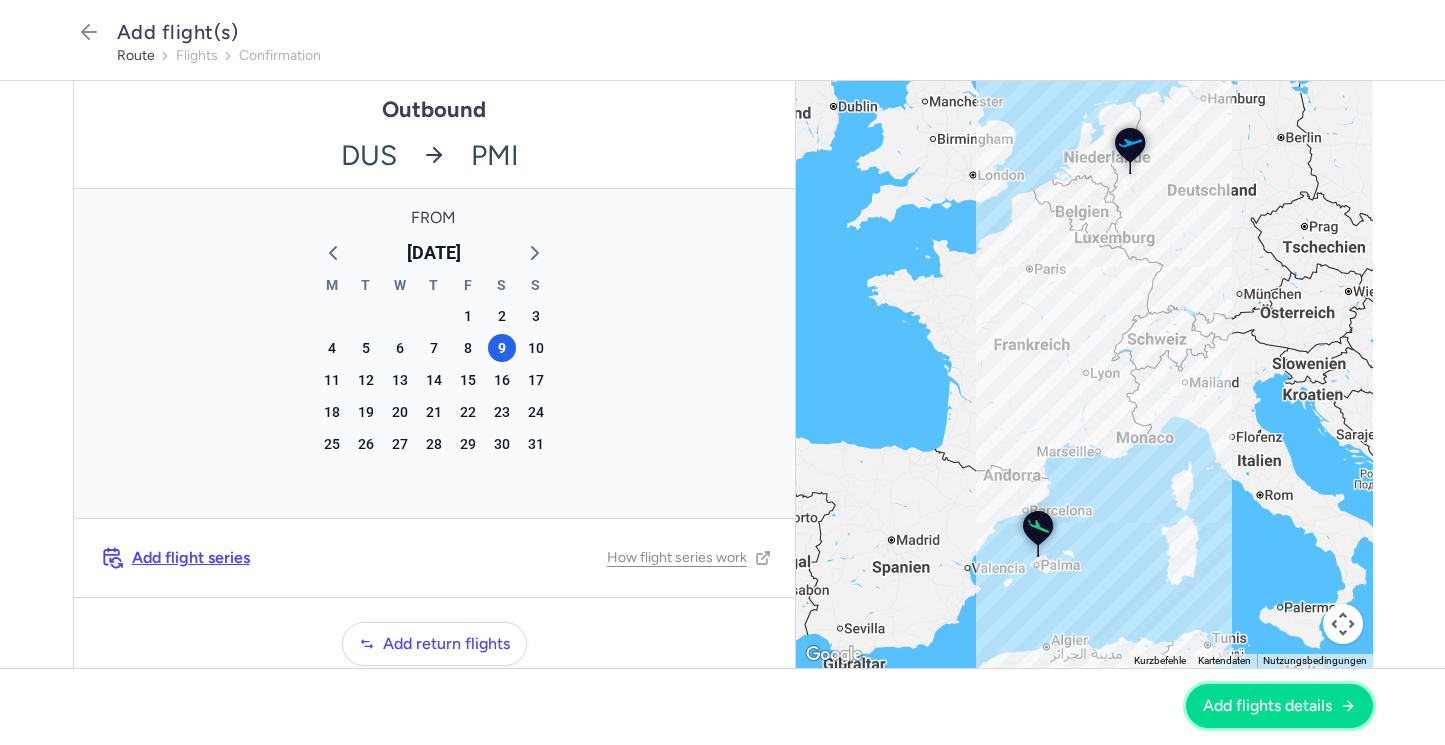 click on "Add flights details" at bounding box center [1267, 706] 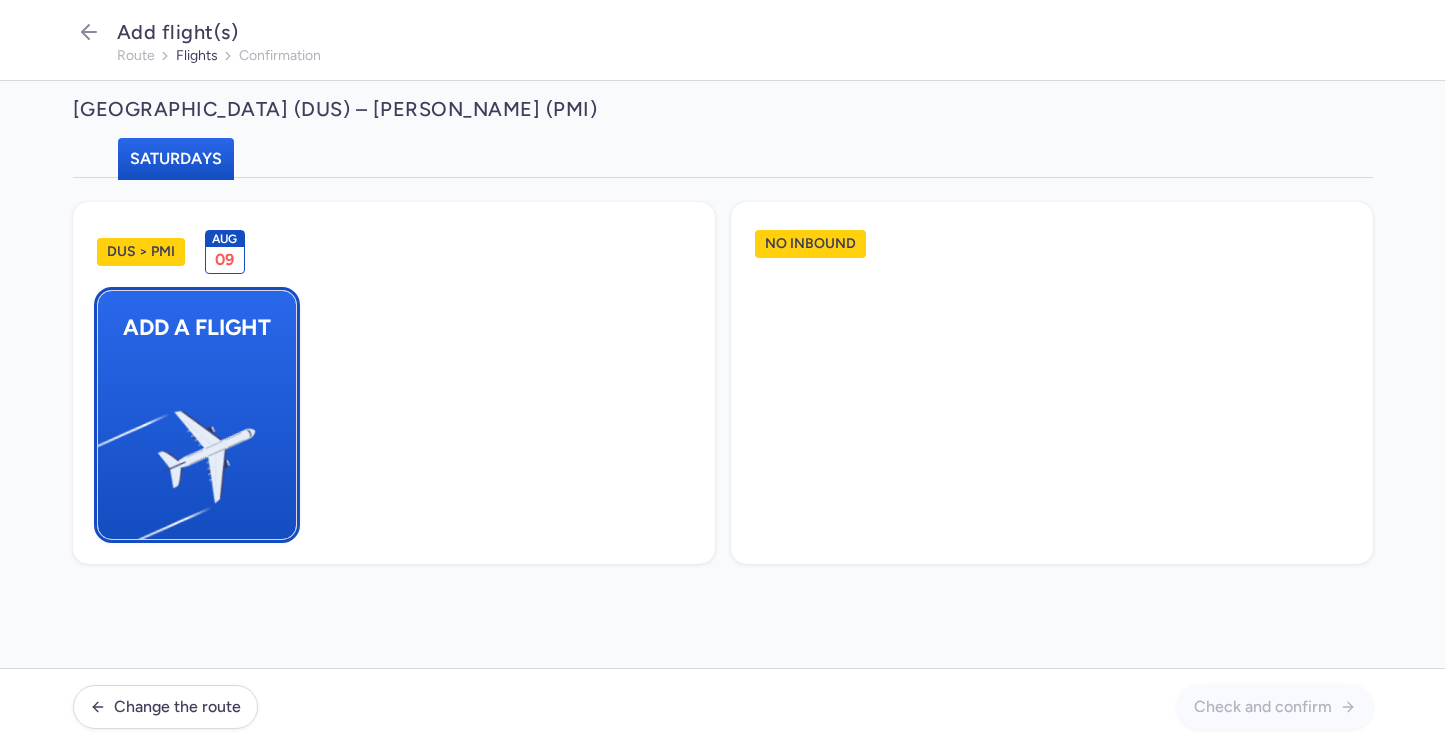 click at bounding box center (107, 448) 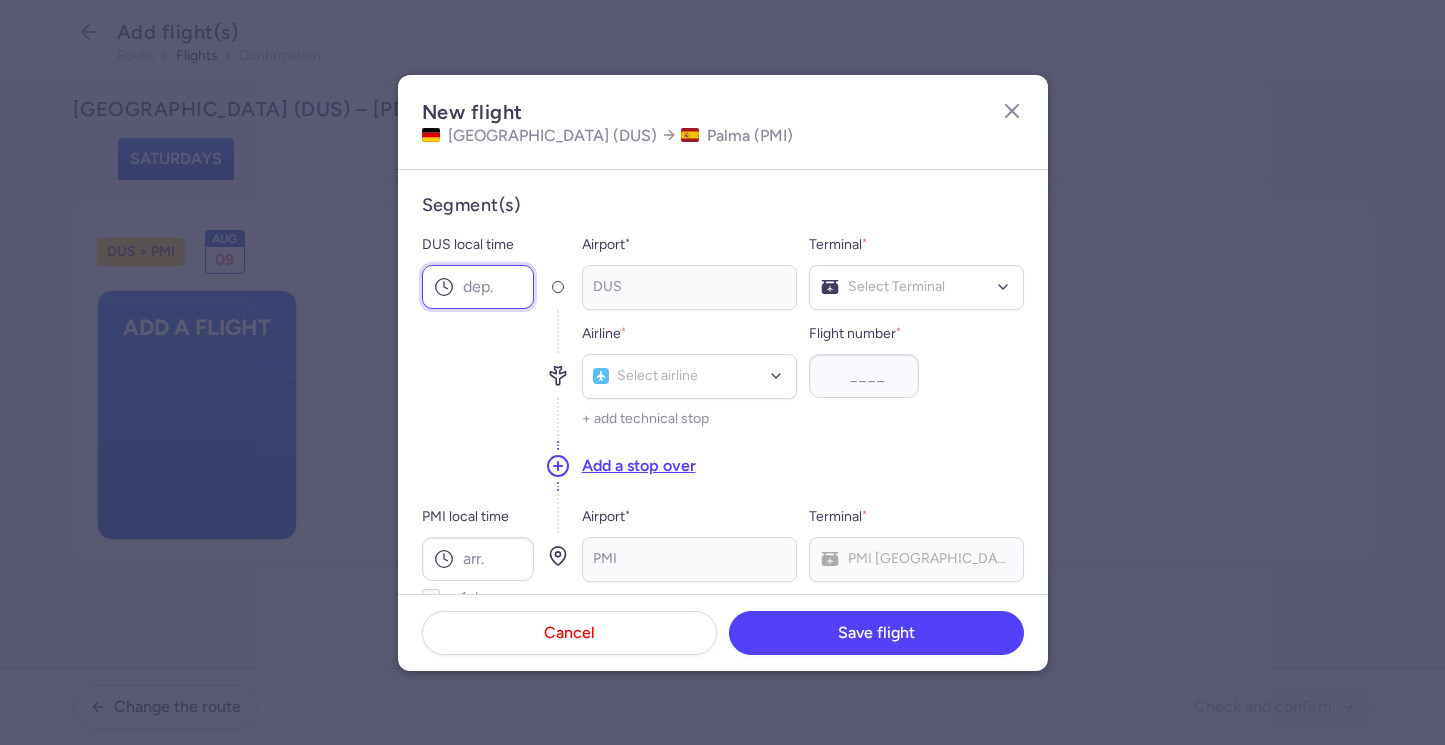 click on "DUS local time" at bounding box center [478, 287] 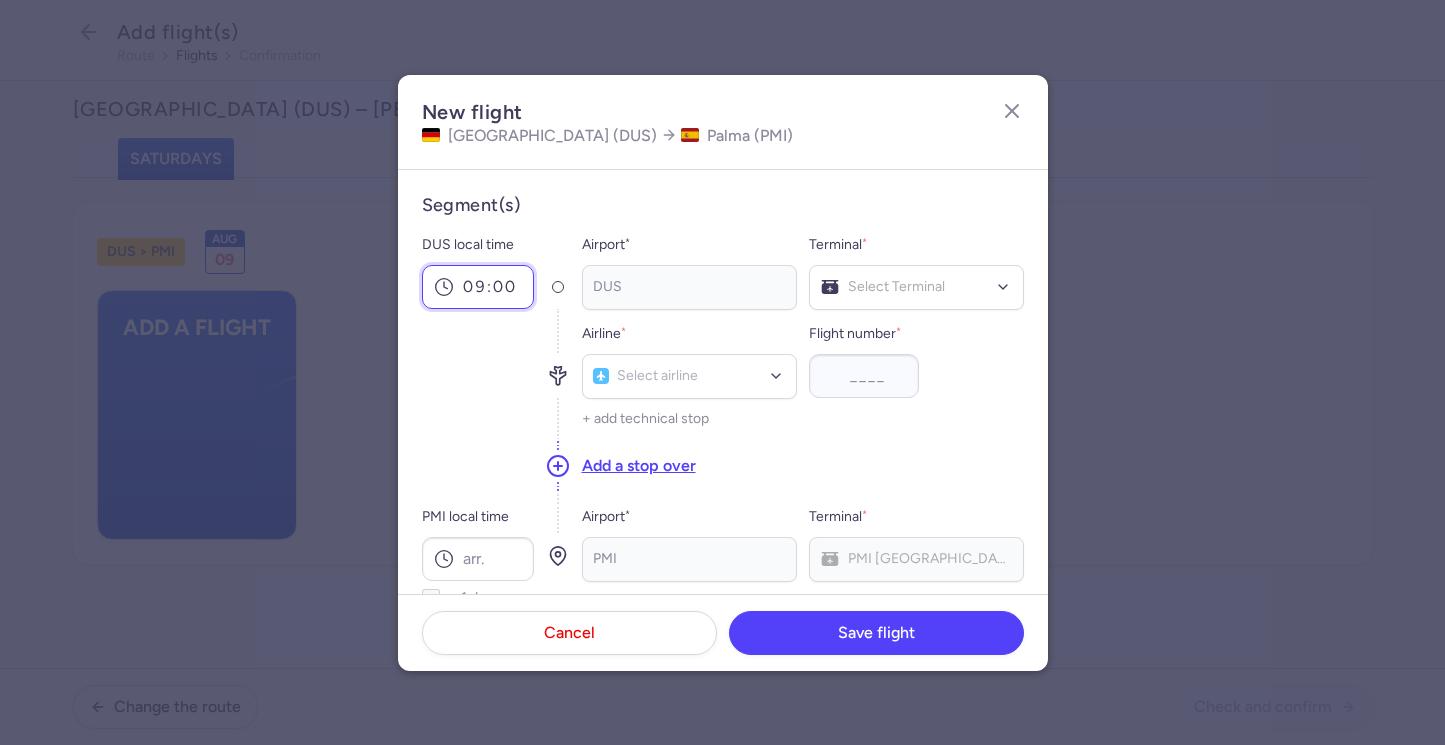 type on "09:00" 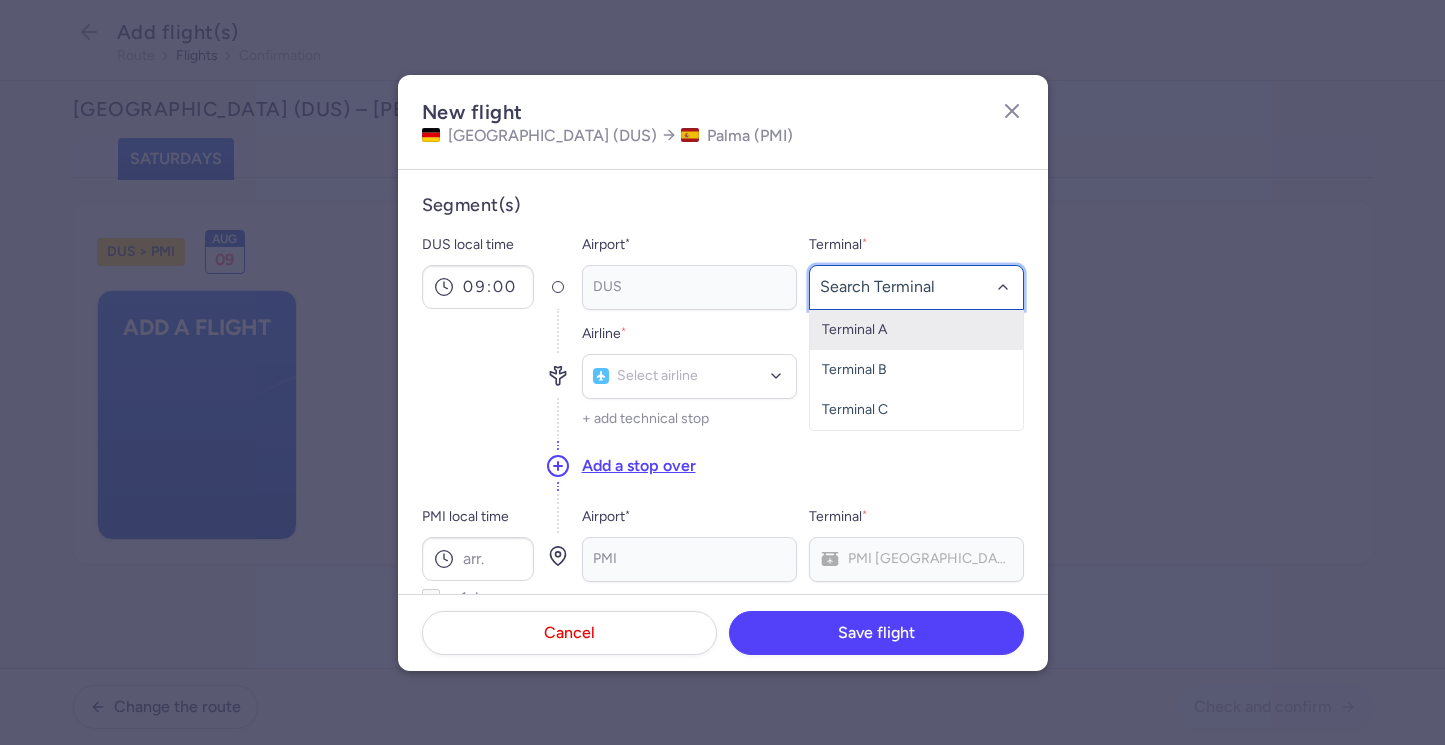 click 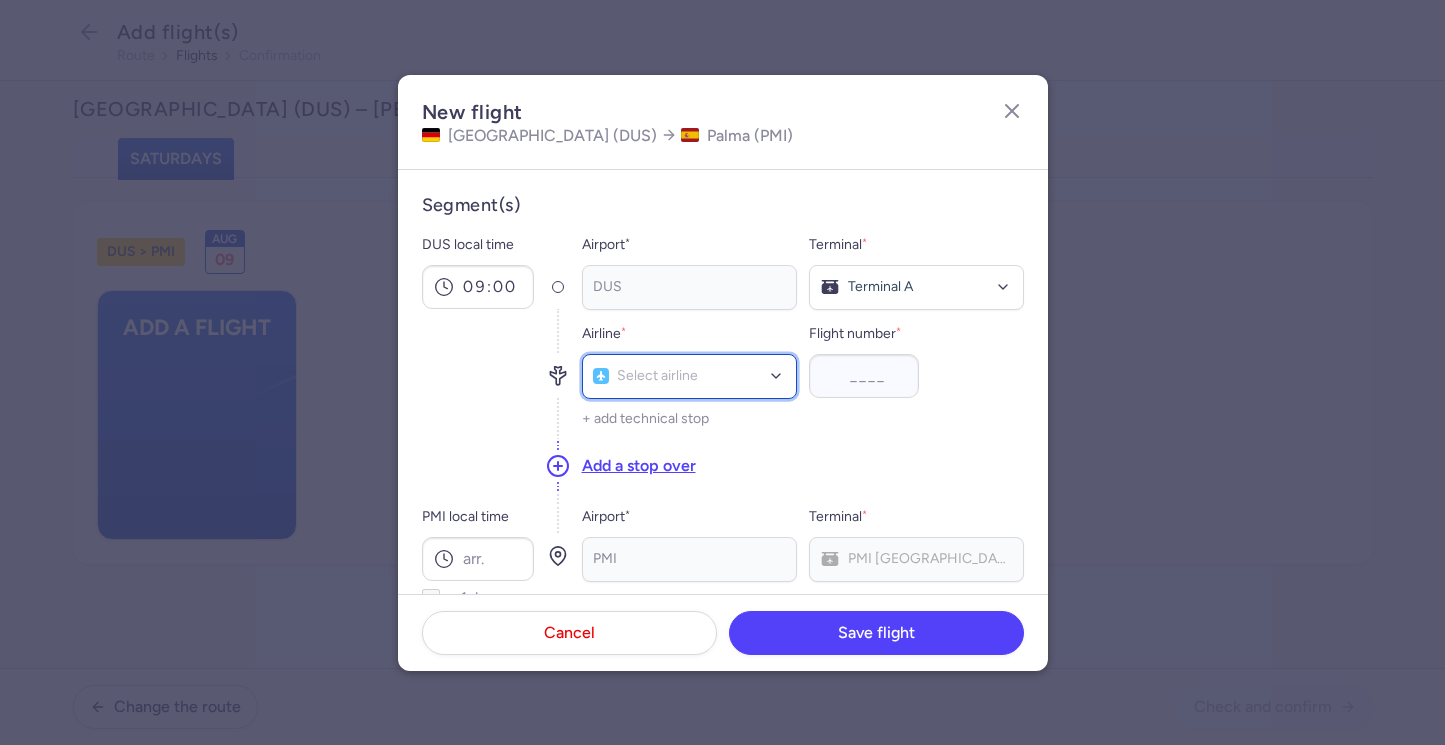 click on "Select airline" 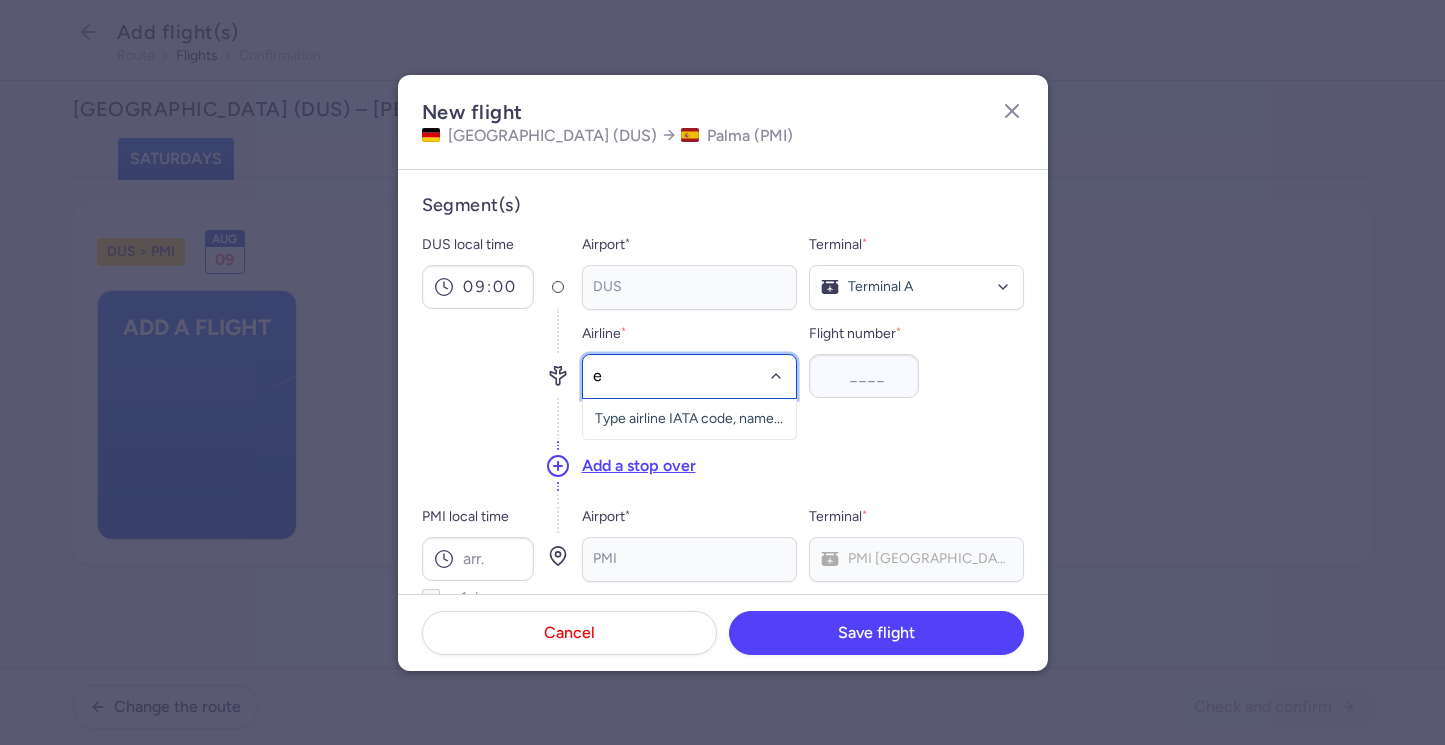 type on "ew" 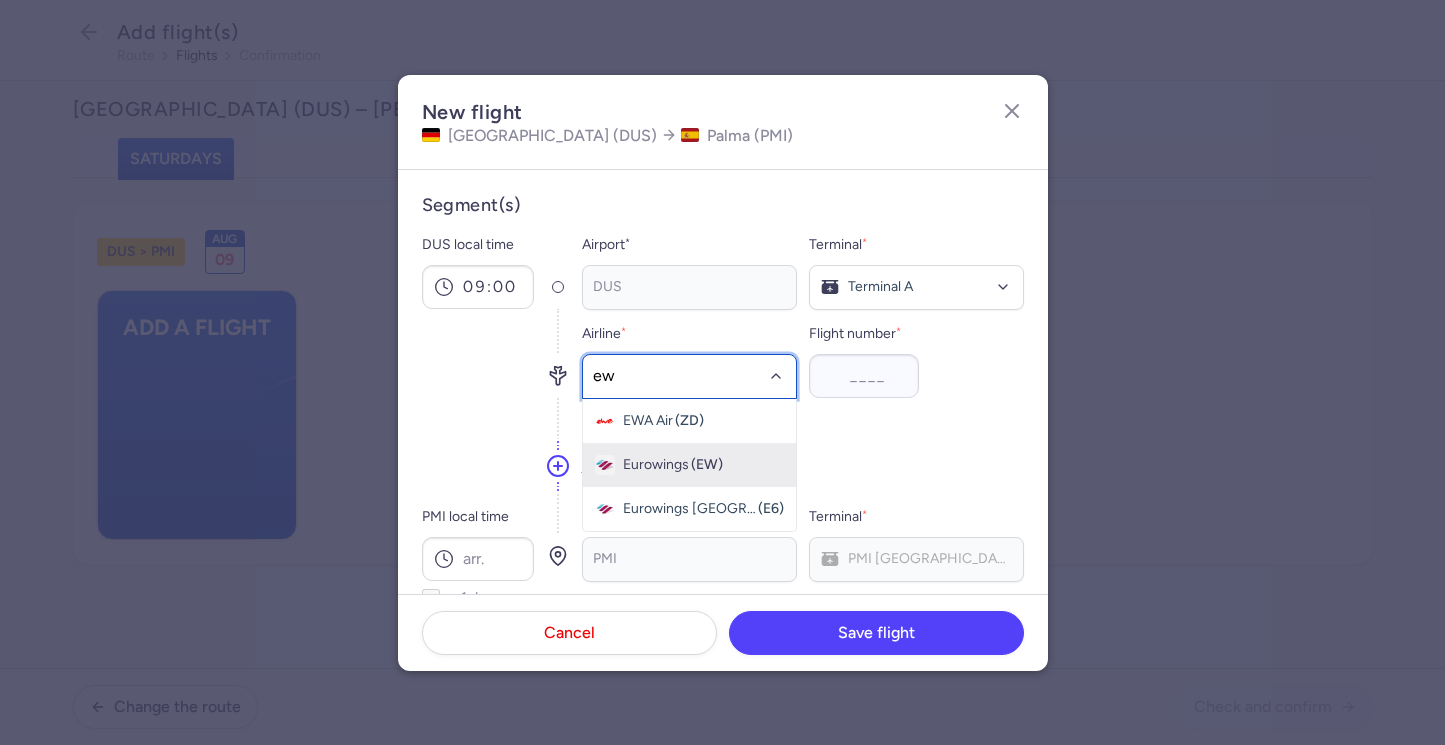click on "Eurowings (EW)" 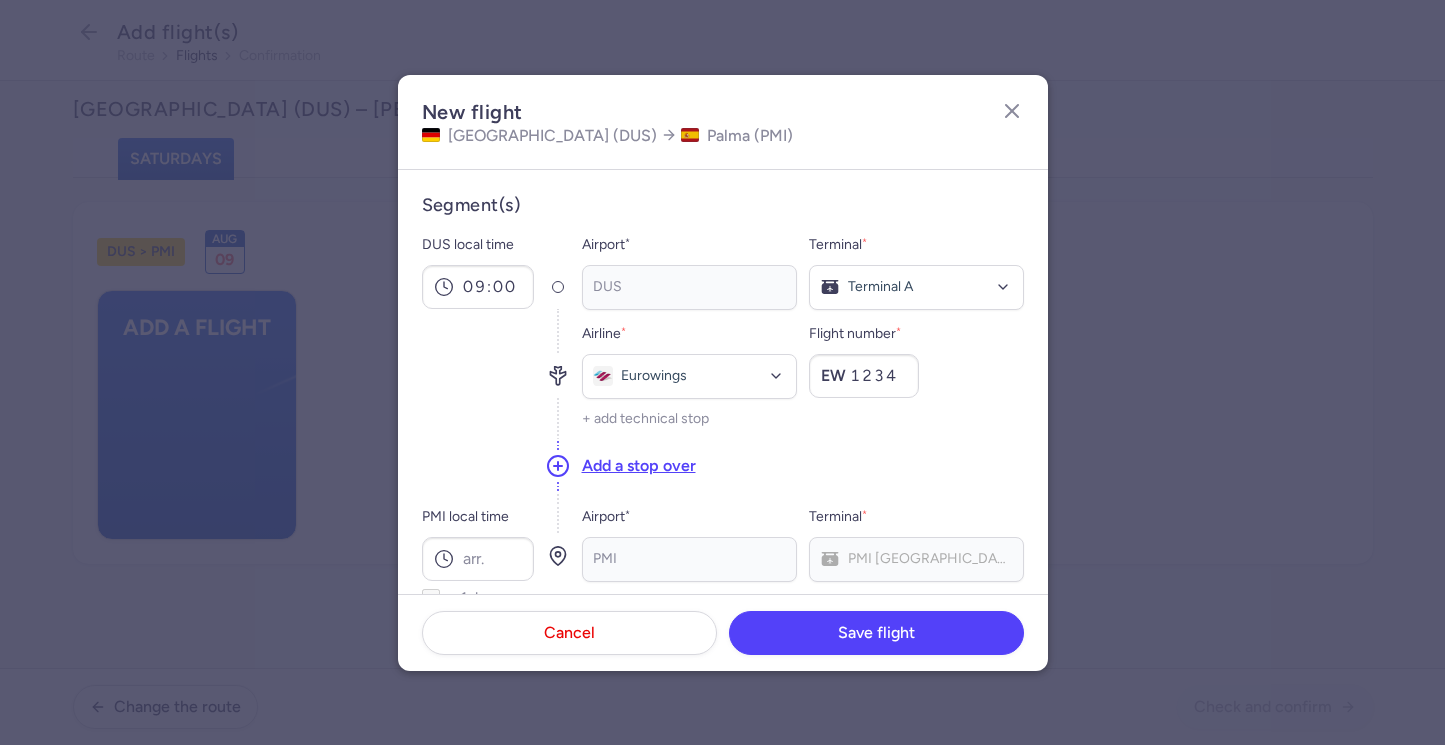 type on "1234" 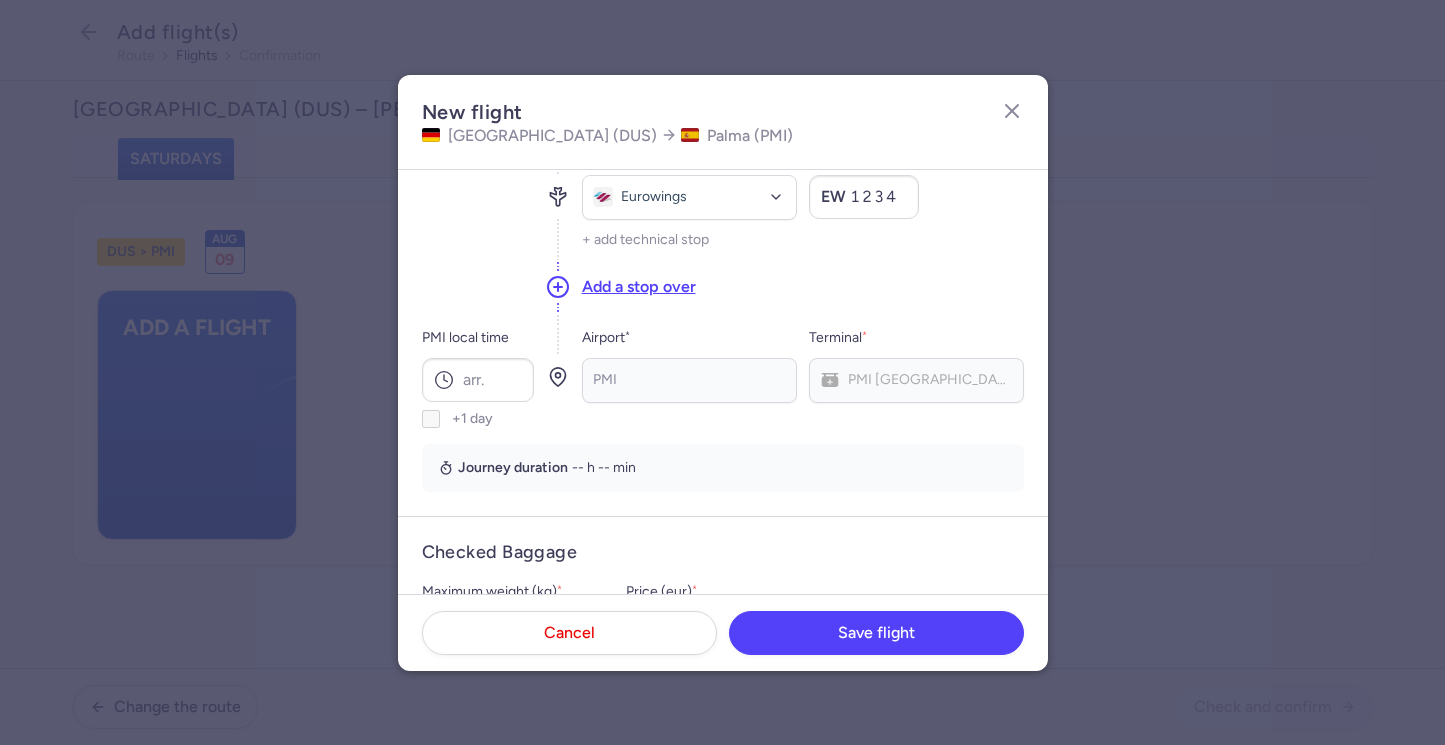 scroll, scrollTop: 194, scrollLeft: 0, axis: vertical 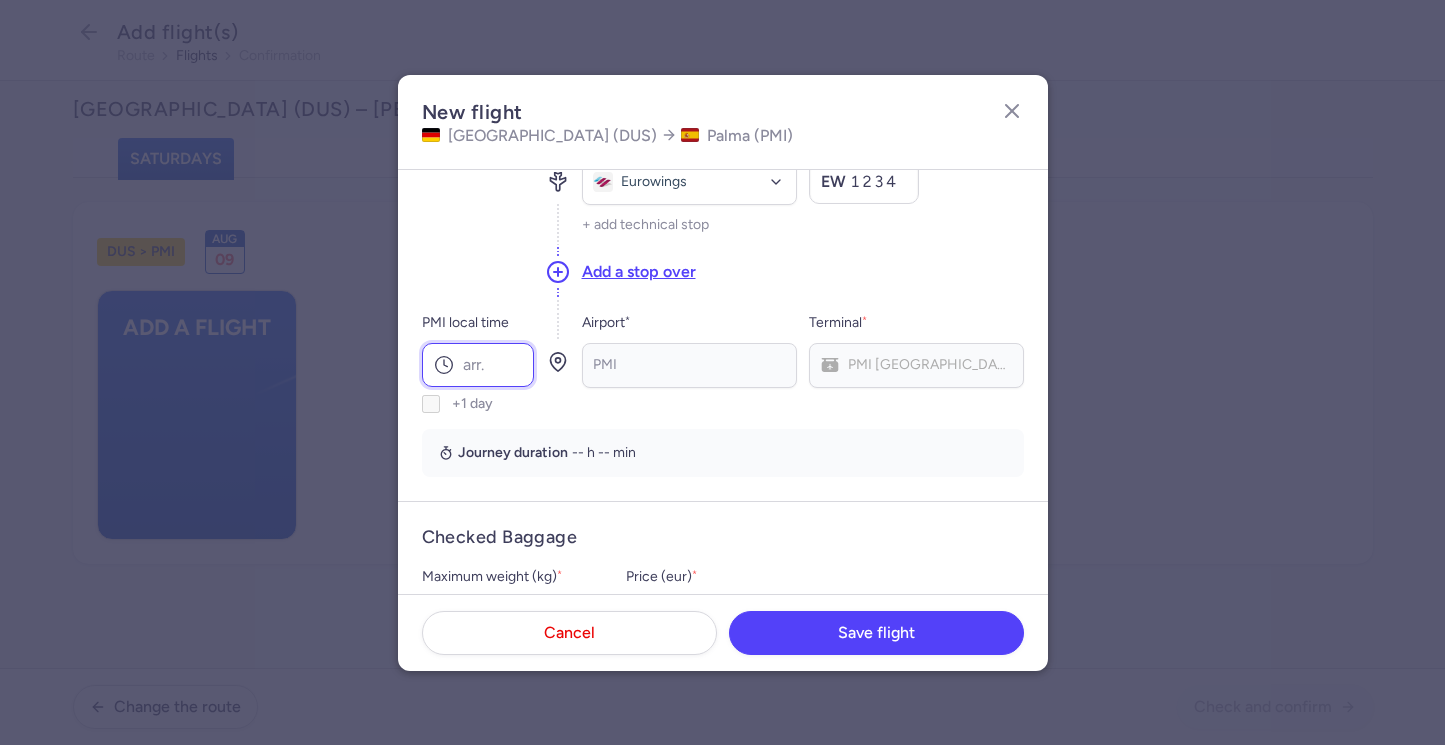 click on "PMI local time" at bounding box center (478, 365) 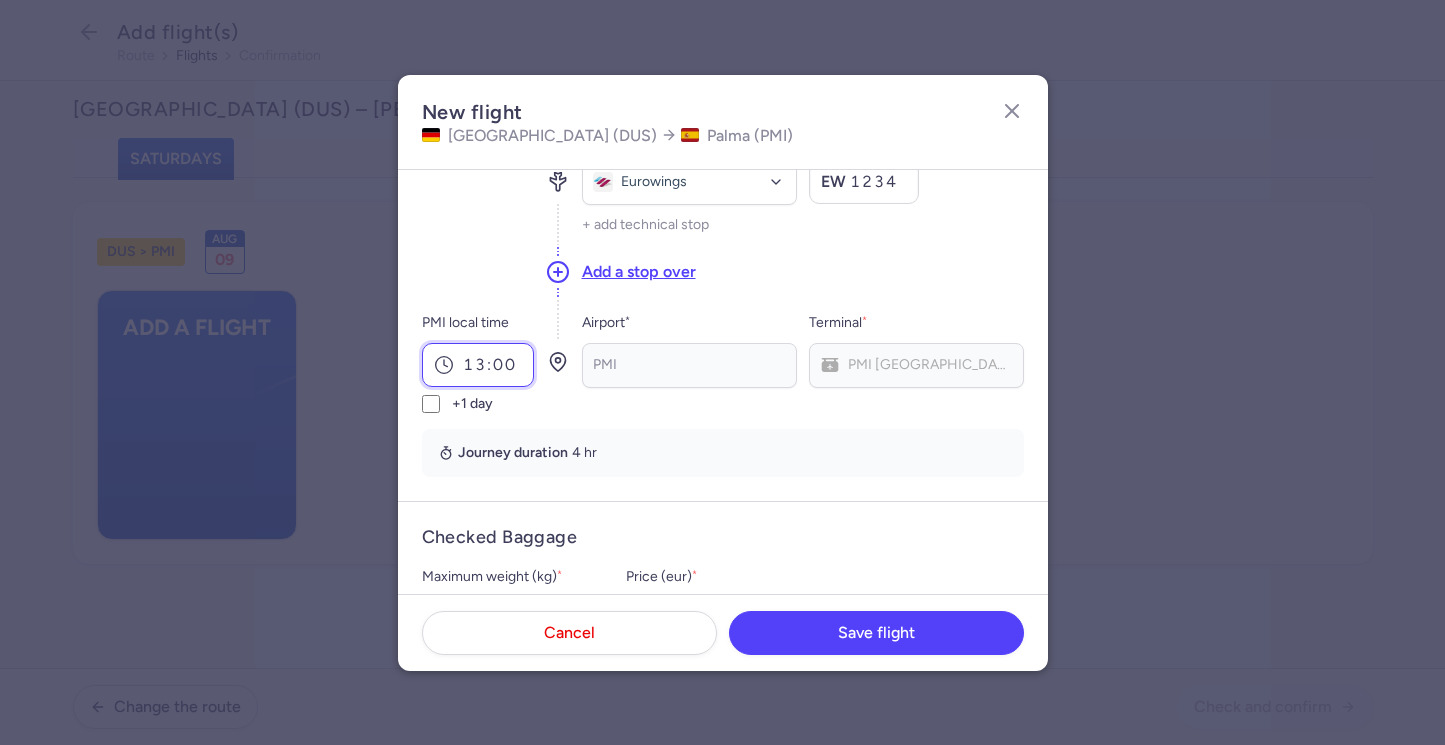 type on "13:00" 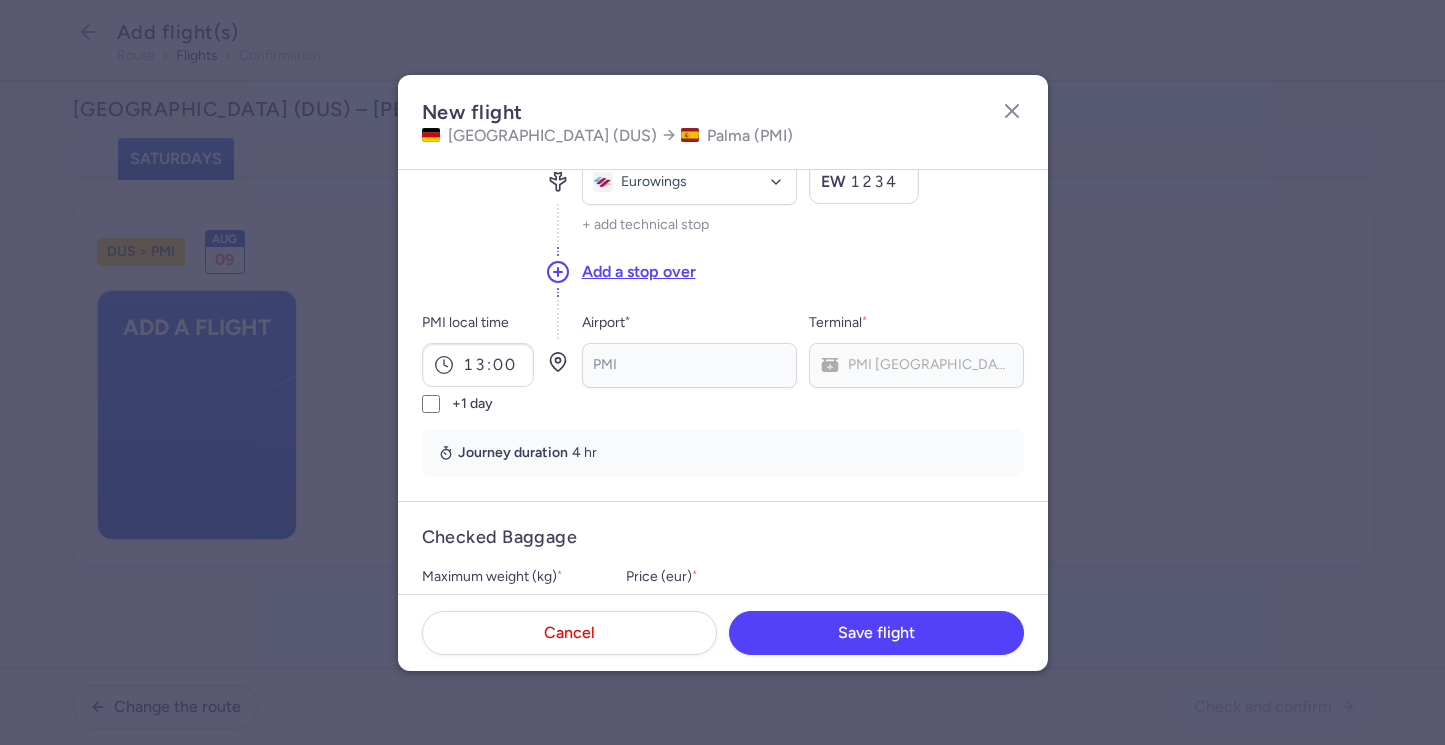 click on "Airport * PMI No elements found. Consider changing the search query. Type an IATA code, a city, an airport name...  Terminal  *   PMI Main Terminal No elements found. Consider changing the search query. List is empty." at bounding box center (803, 362) 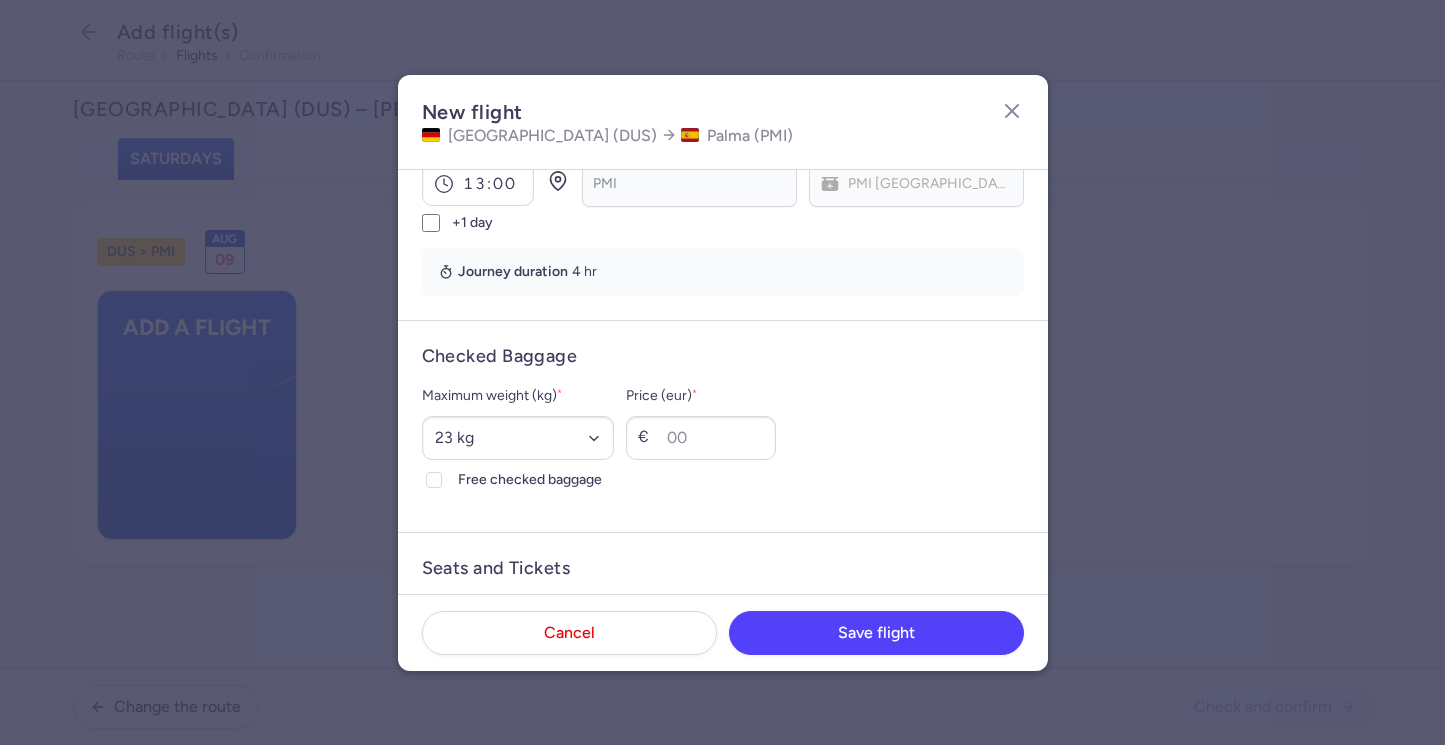 scroll, scrollTop: 384, scrollLeft: 0, axis: vertical 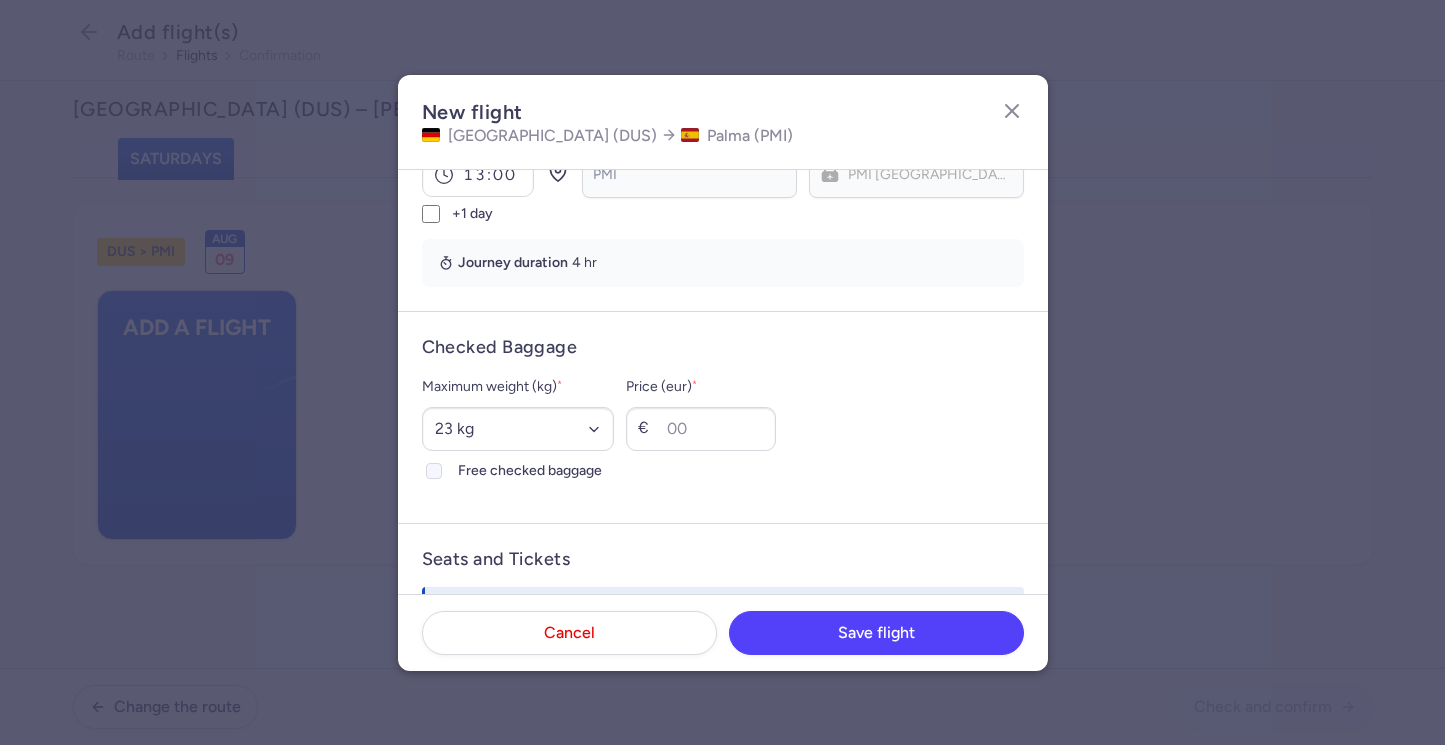 click on "Free checked baggage" 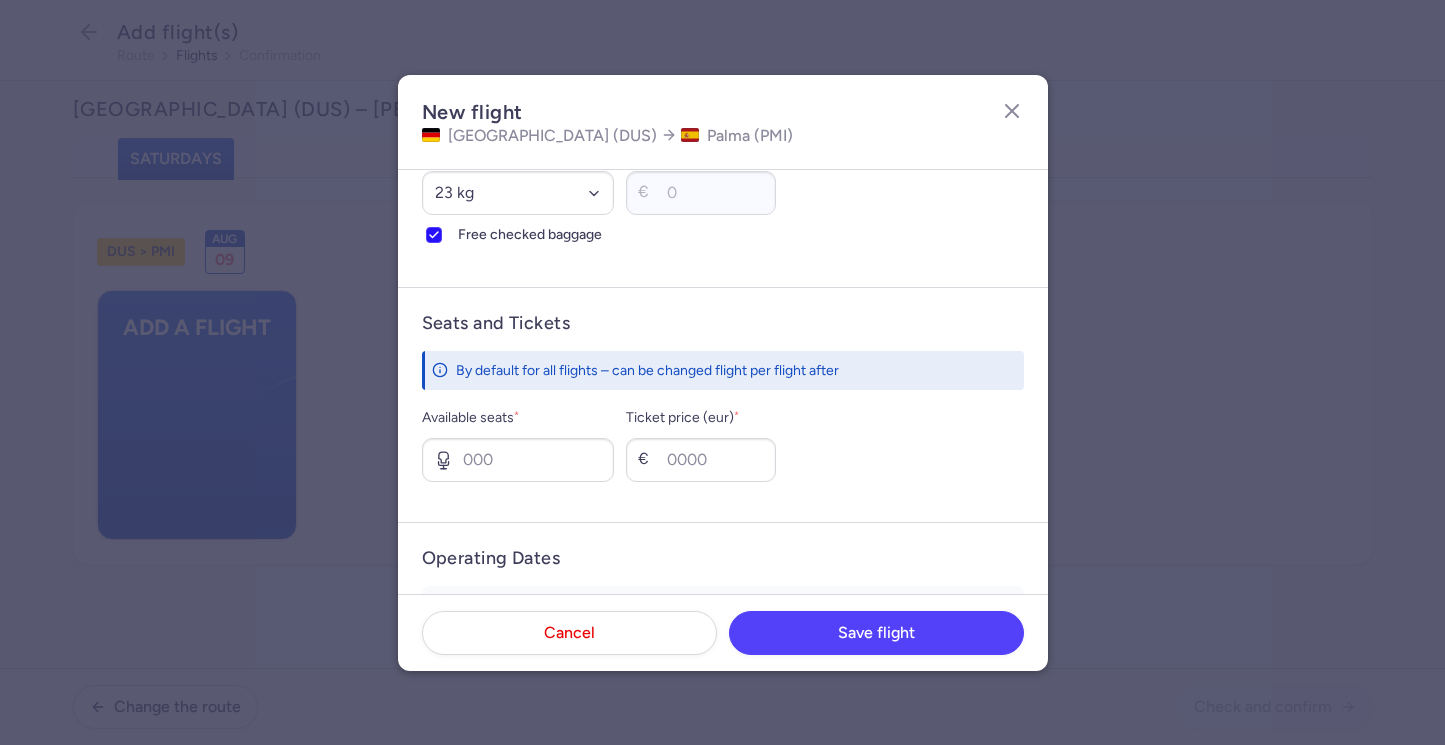 scroll, scrollTop: 621, scrollLeft: 0, axis: vertical 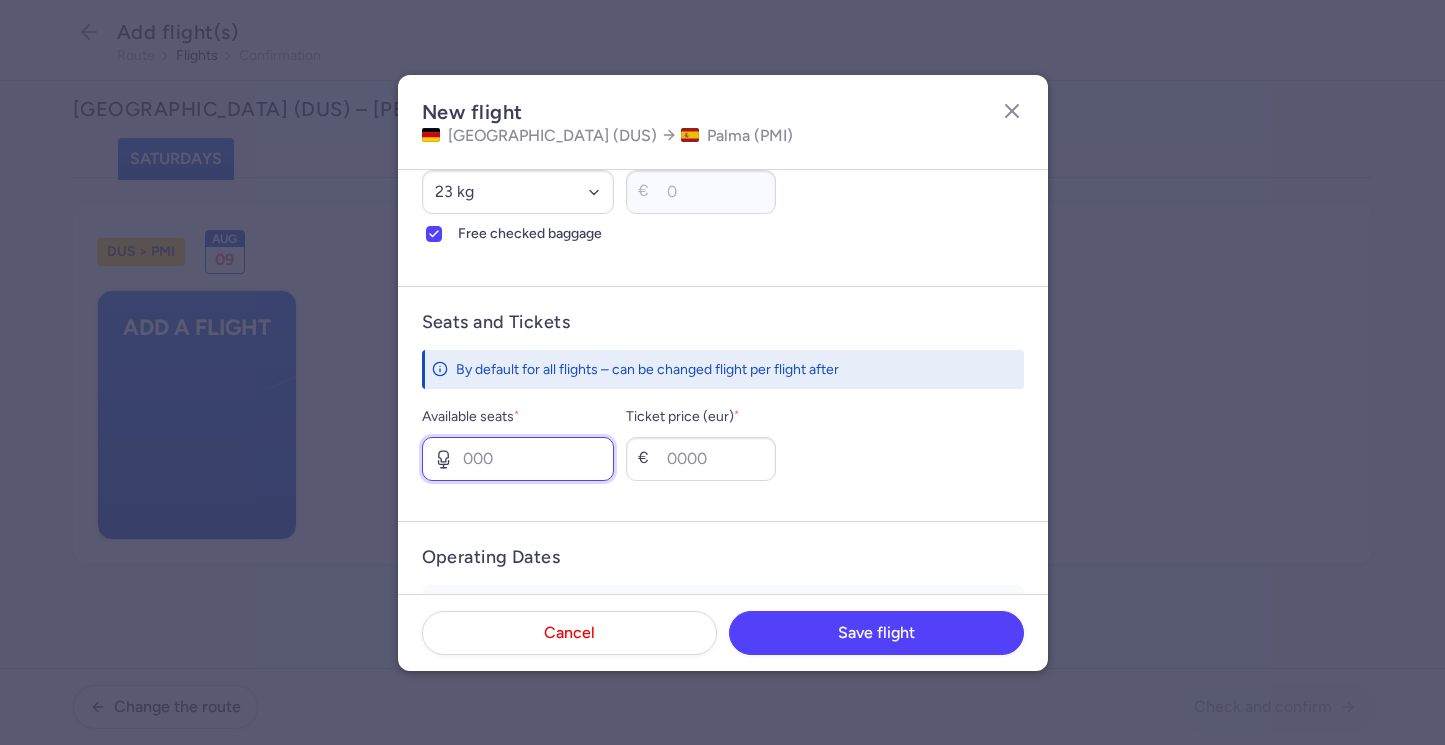 click on "Available seats  *" at bounding box center (518, 459) 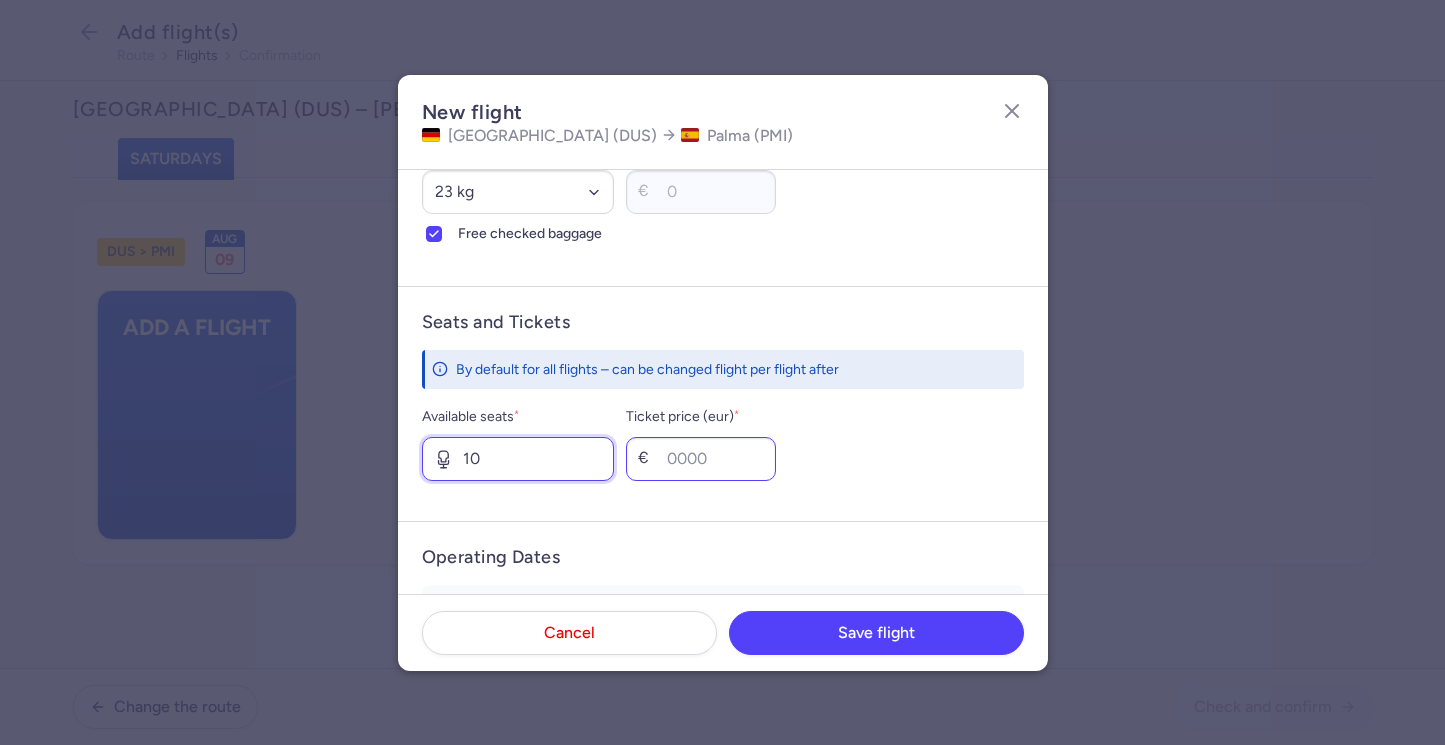 type on "10" 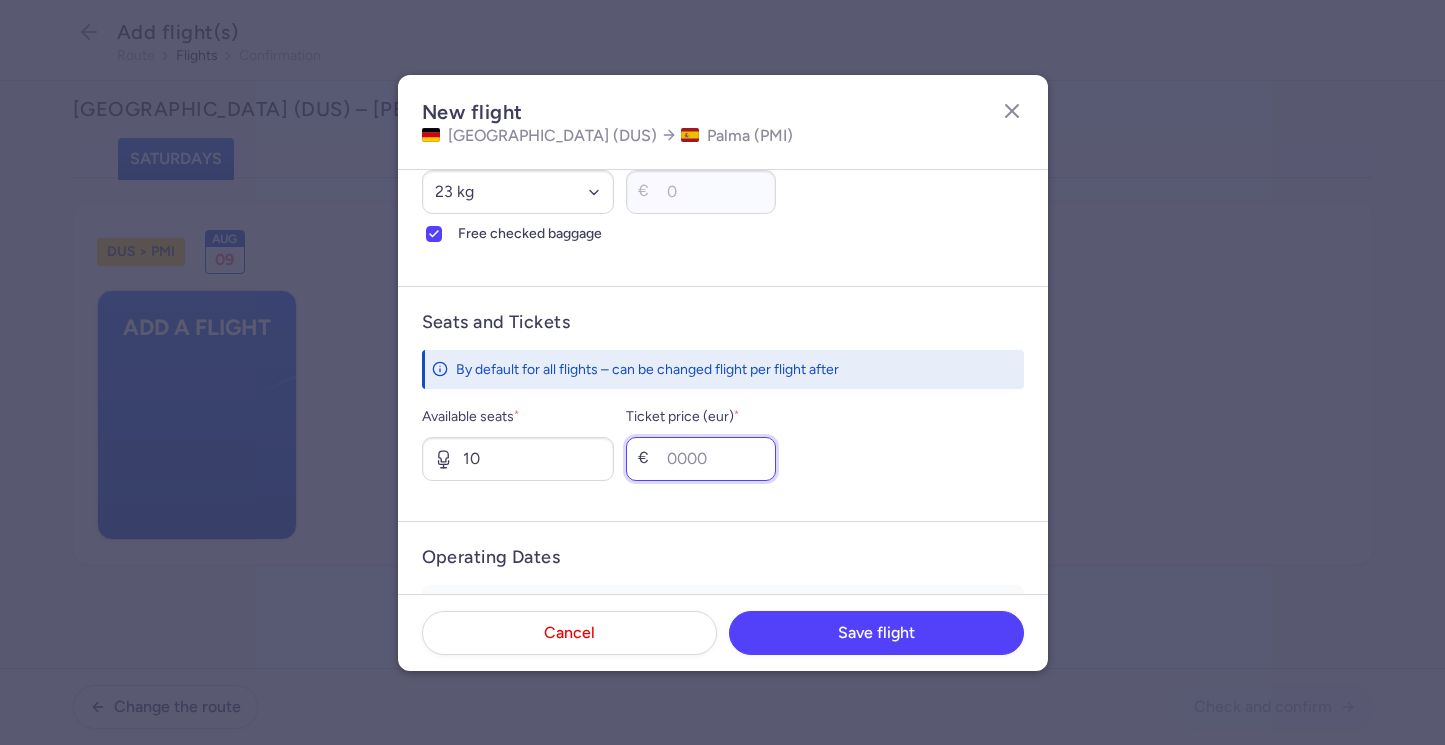 click on "Ticket price (eur)  *" at bounding box center [701, 459] 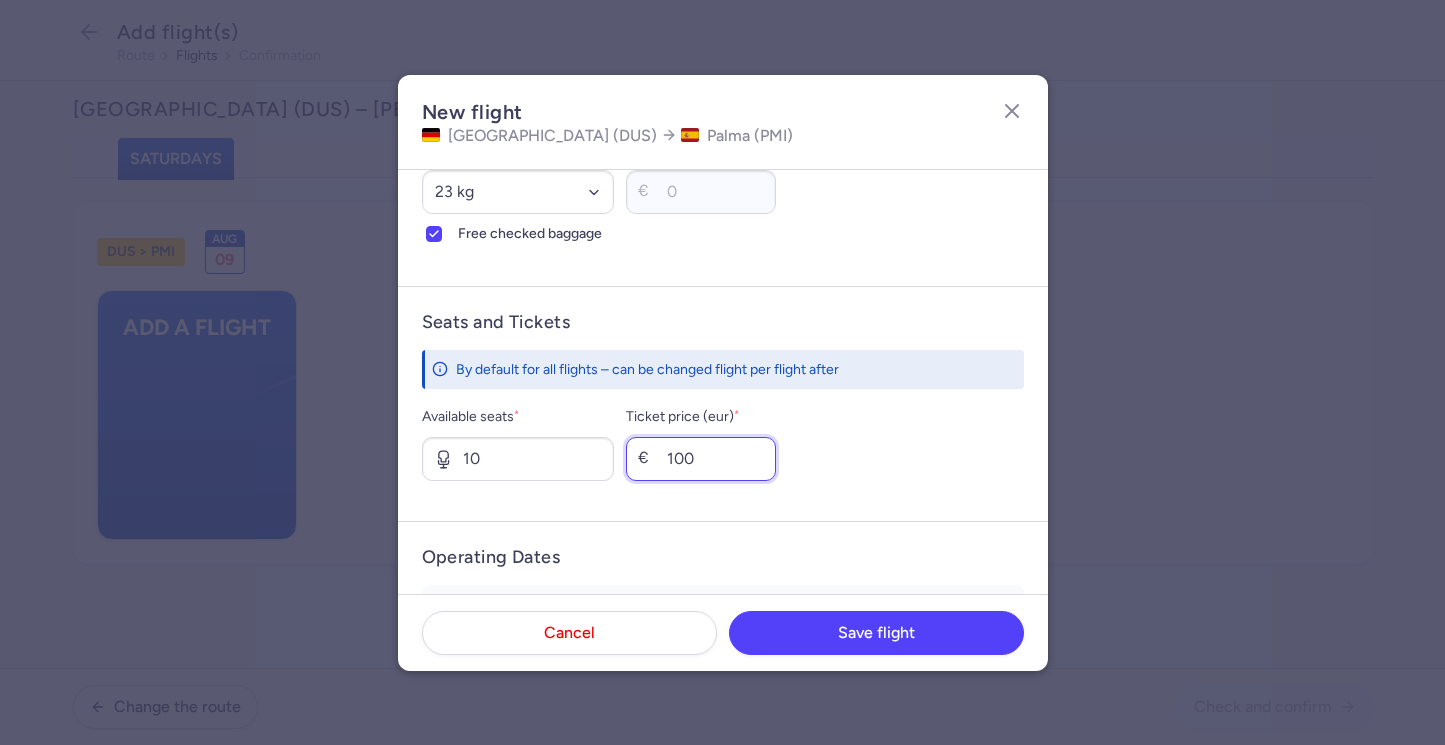type on "100" 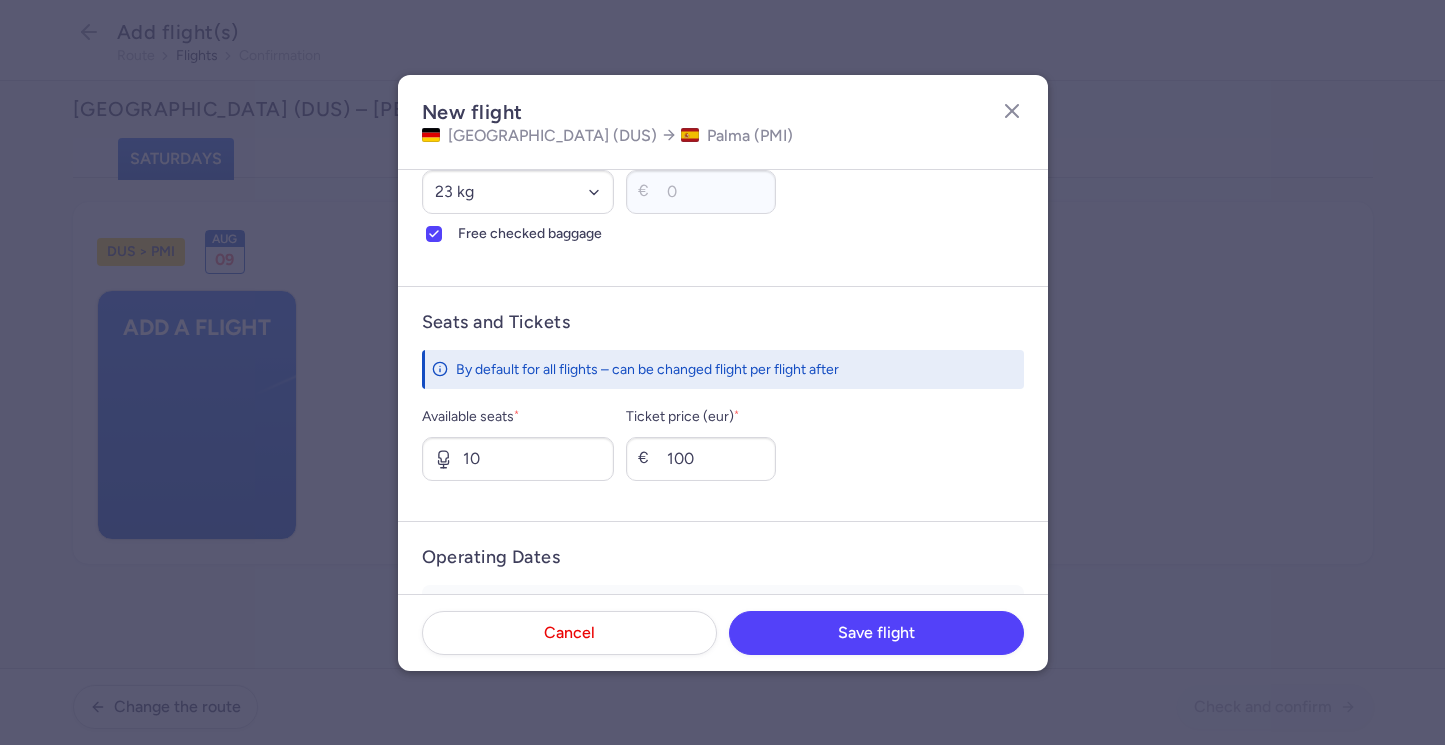 click on "Seats and Tickets By default for all flights – can be changed flight per flight after Available seats  * 10 Ticket price (eur)  * € 100" at bounding box center [723, 403] 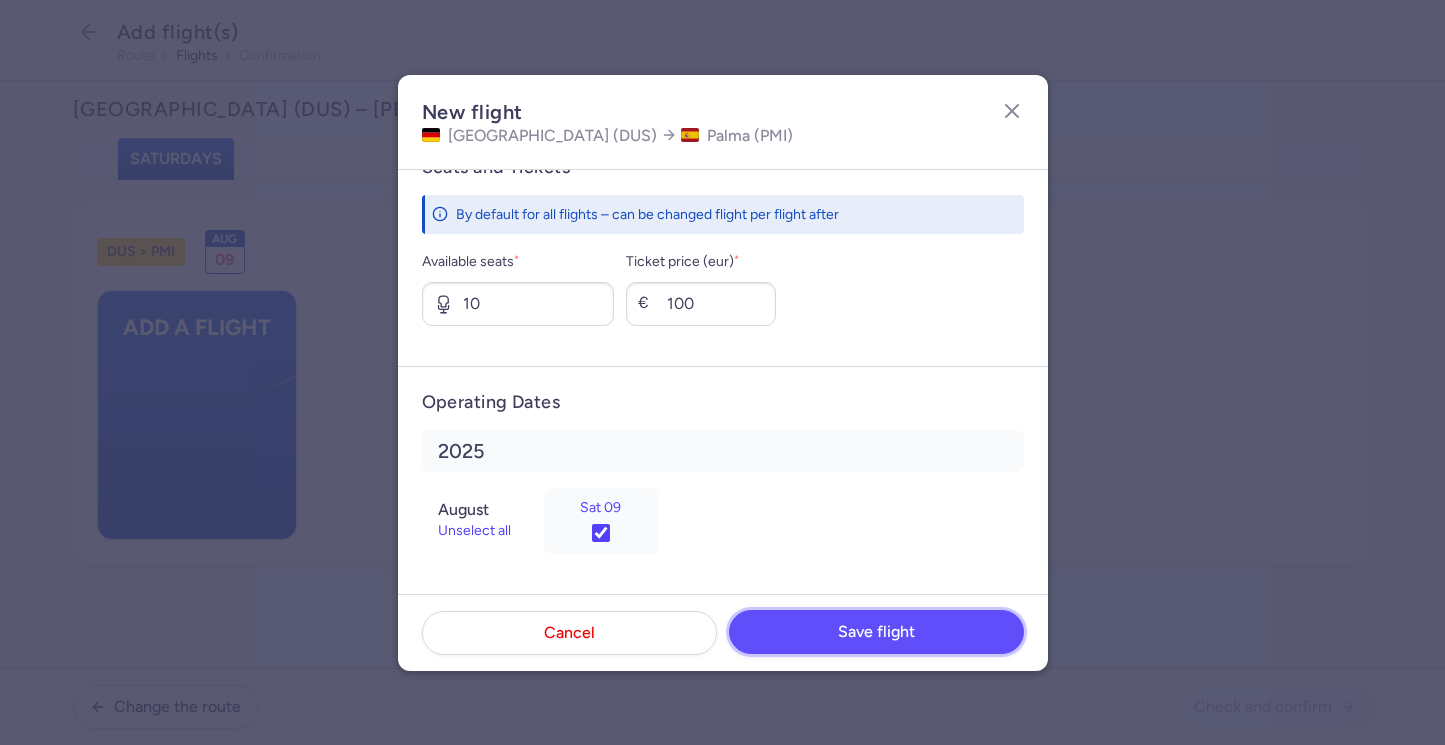click on "Save flight" at bounding box center [876, 632] 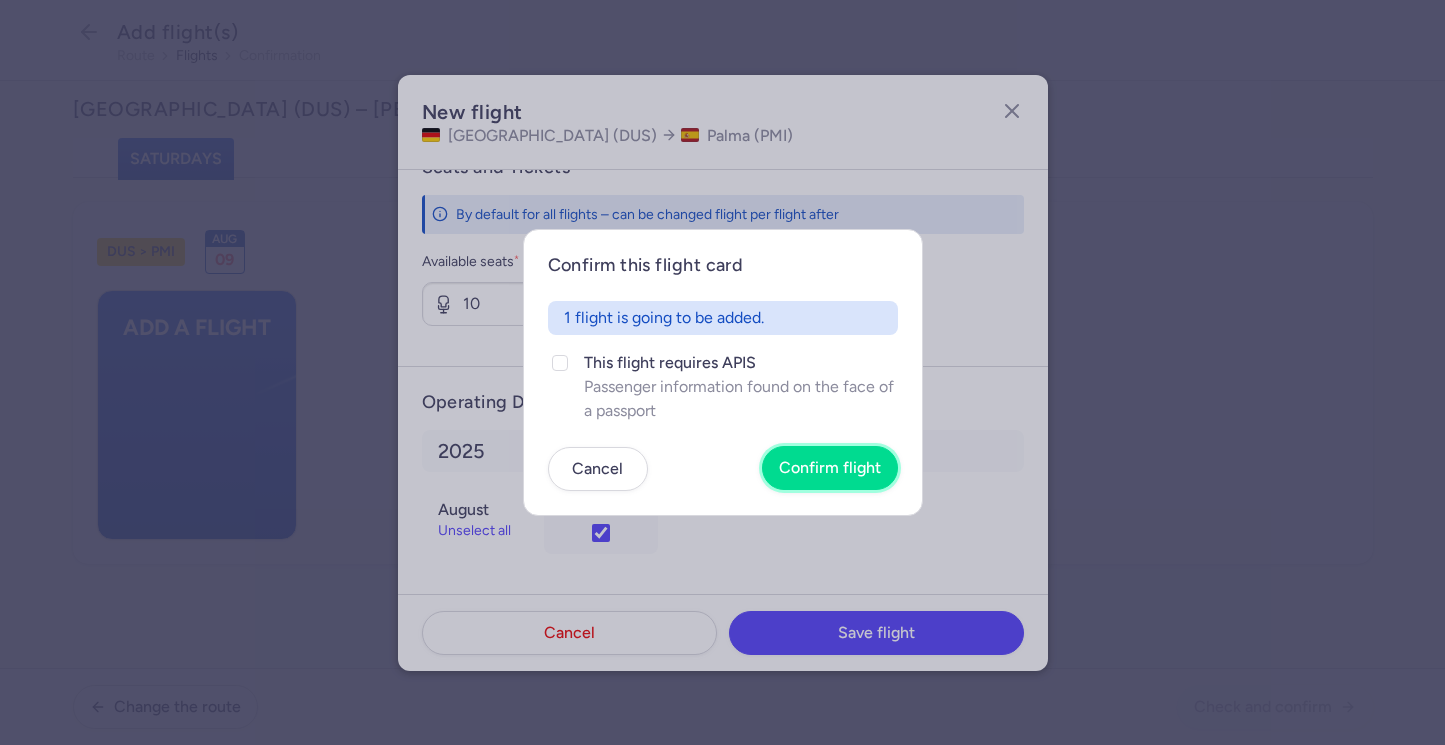 click on "Confirm flight" at bounding box center [830, 468] 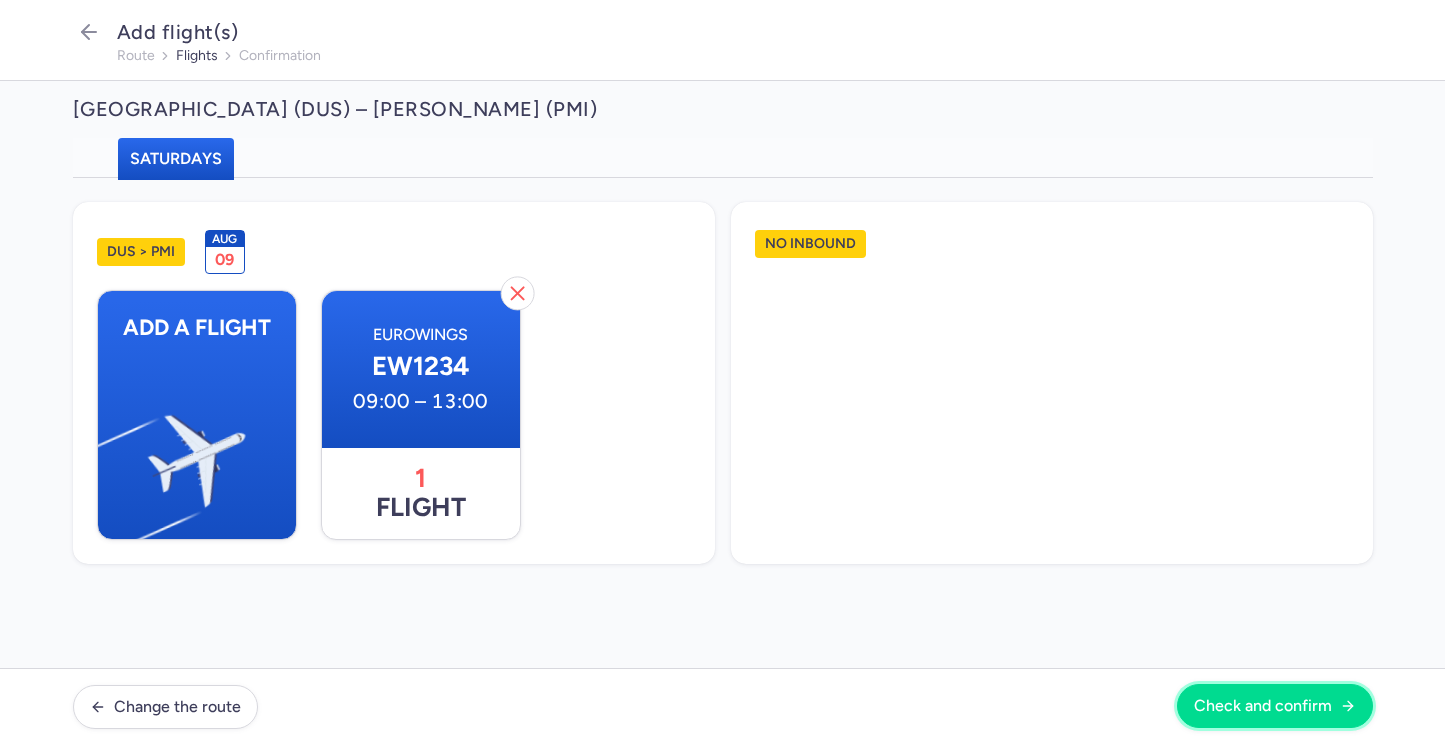 click on "Check and confirm" at bounding box center (1263, 706) 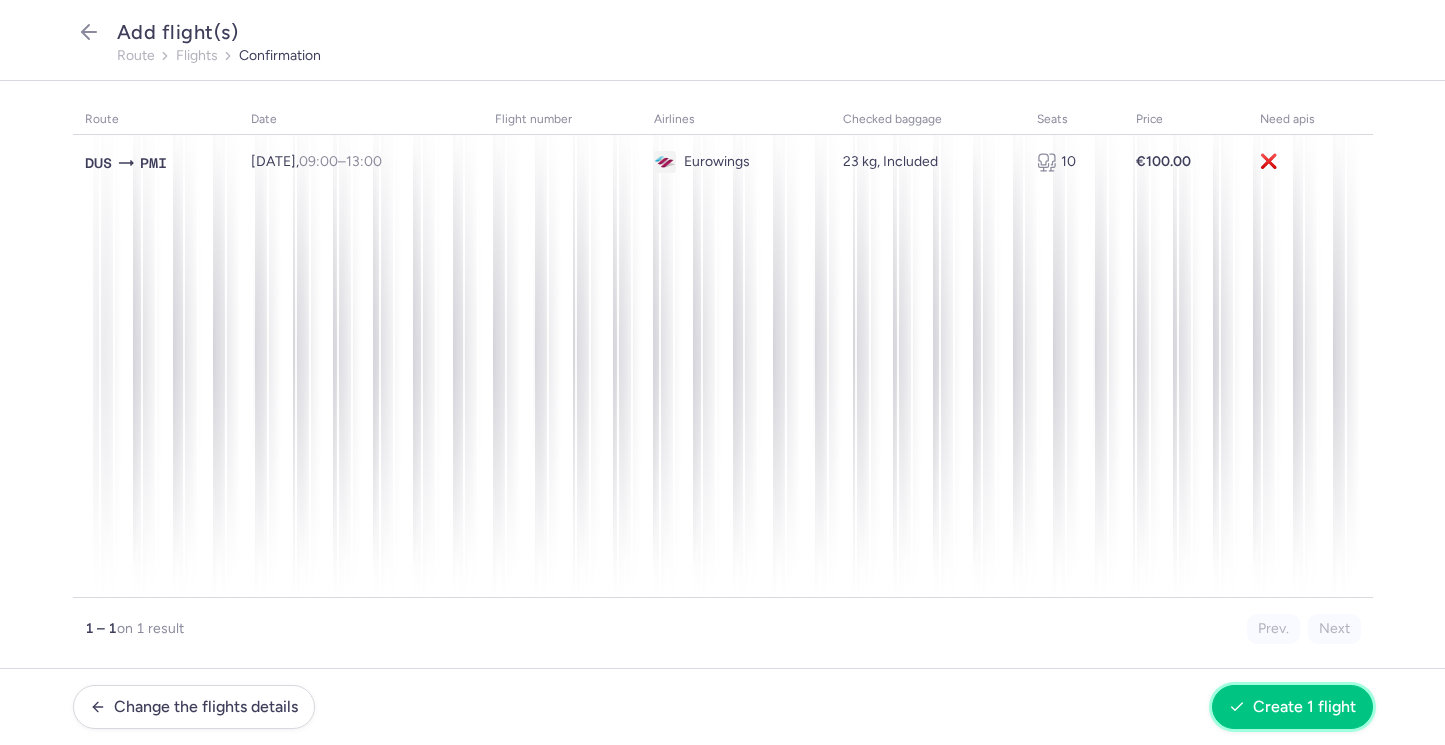 click on "Create 1 flight" at bounding box center [1304, 707] 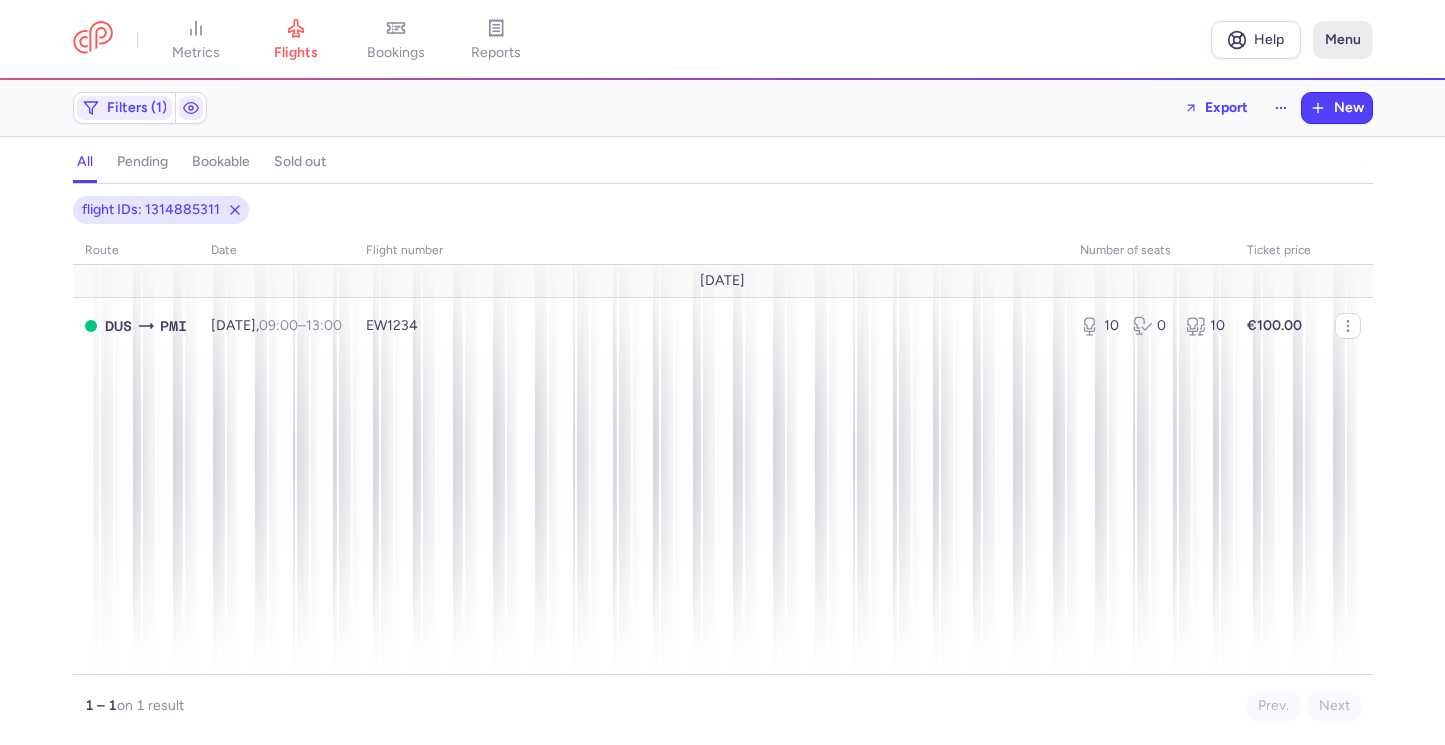 click on "Menu" 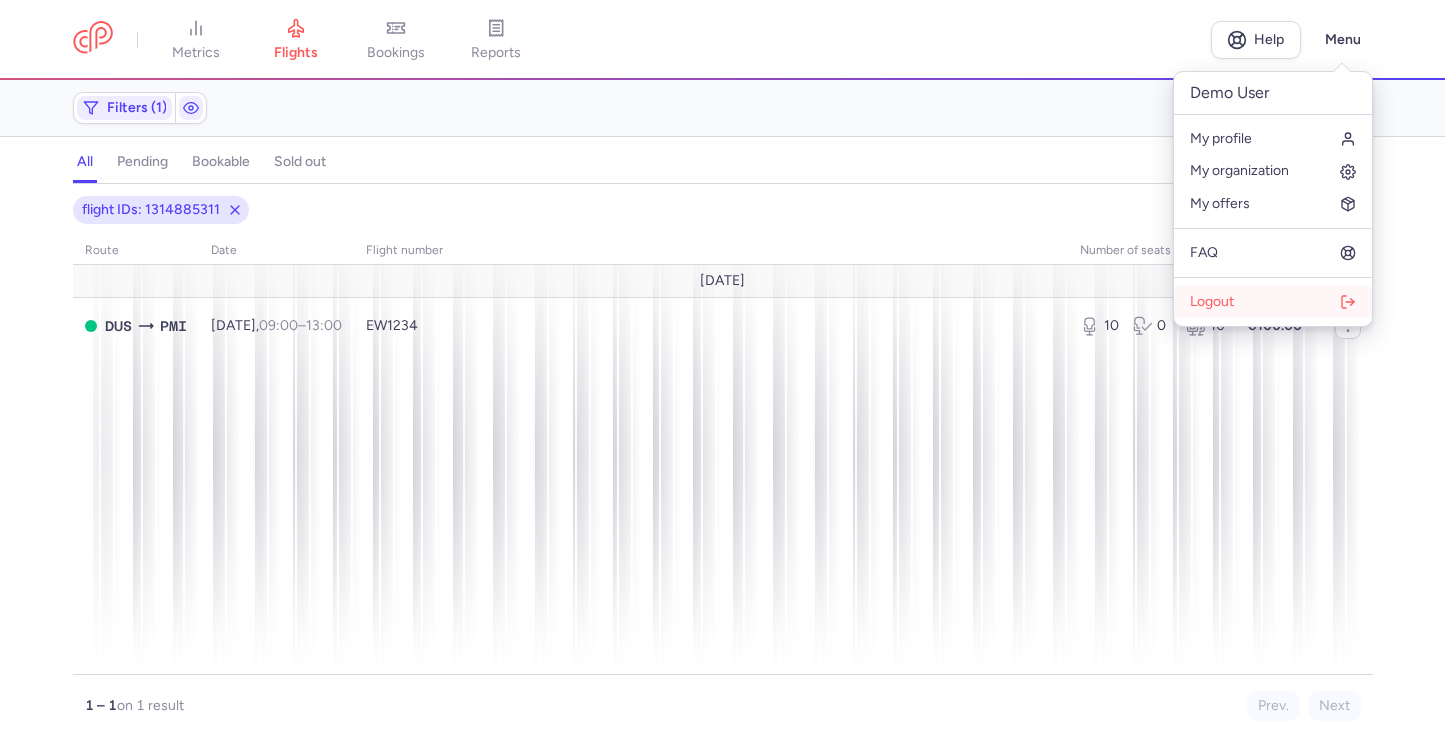 click on "Logout" at bounding box center (1273, 302) 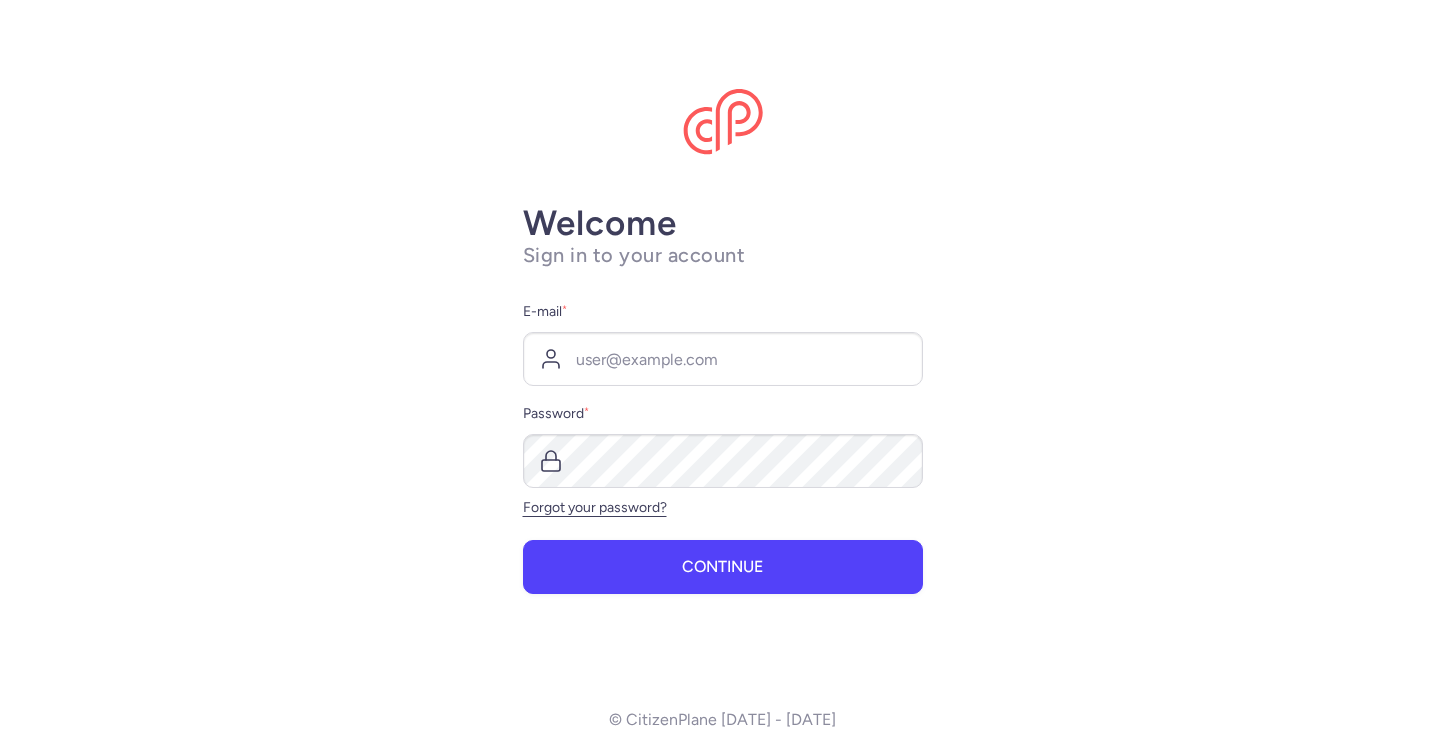 scroll, scrollTop: 0, scrollLeft: 0, axis: both 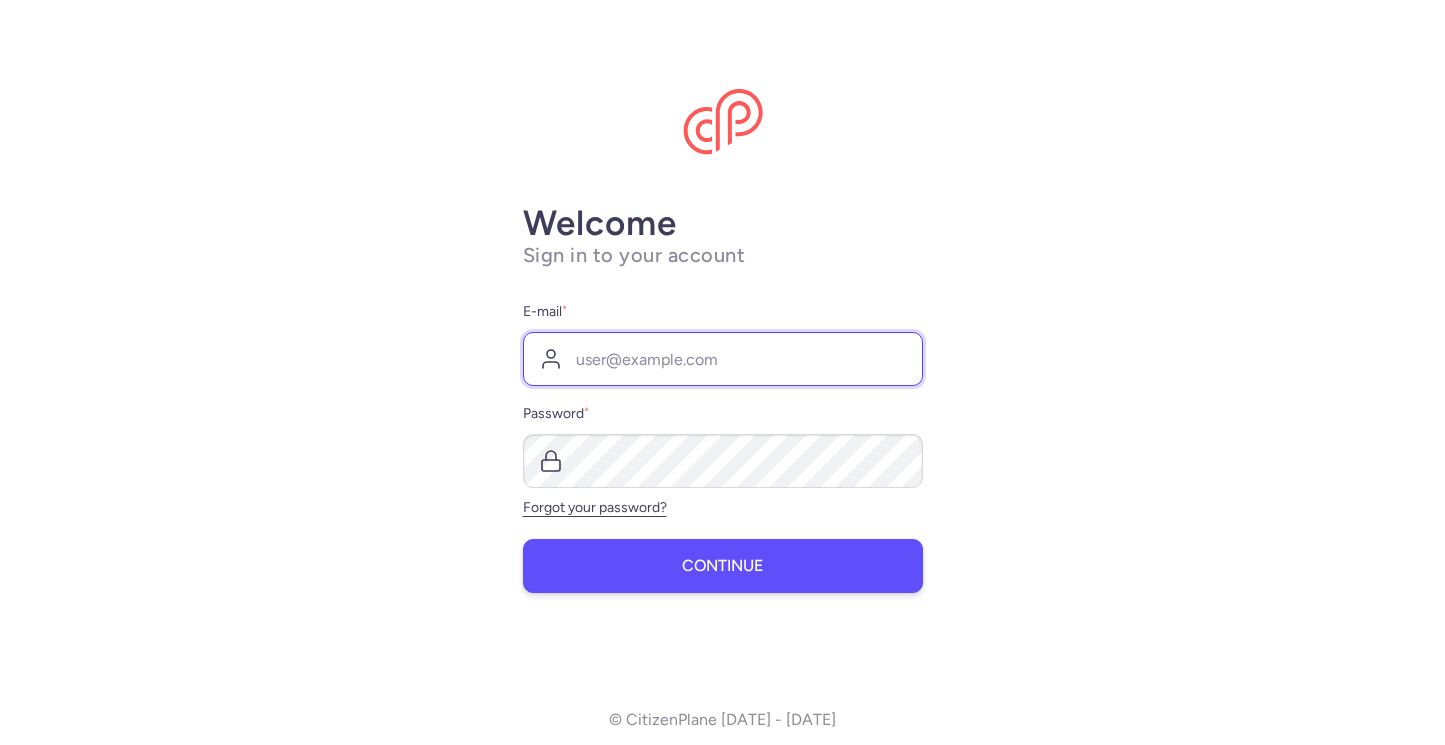 type on "paul@citizenplane.com" 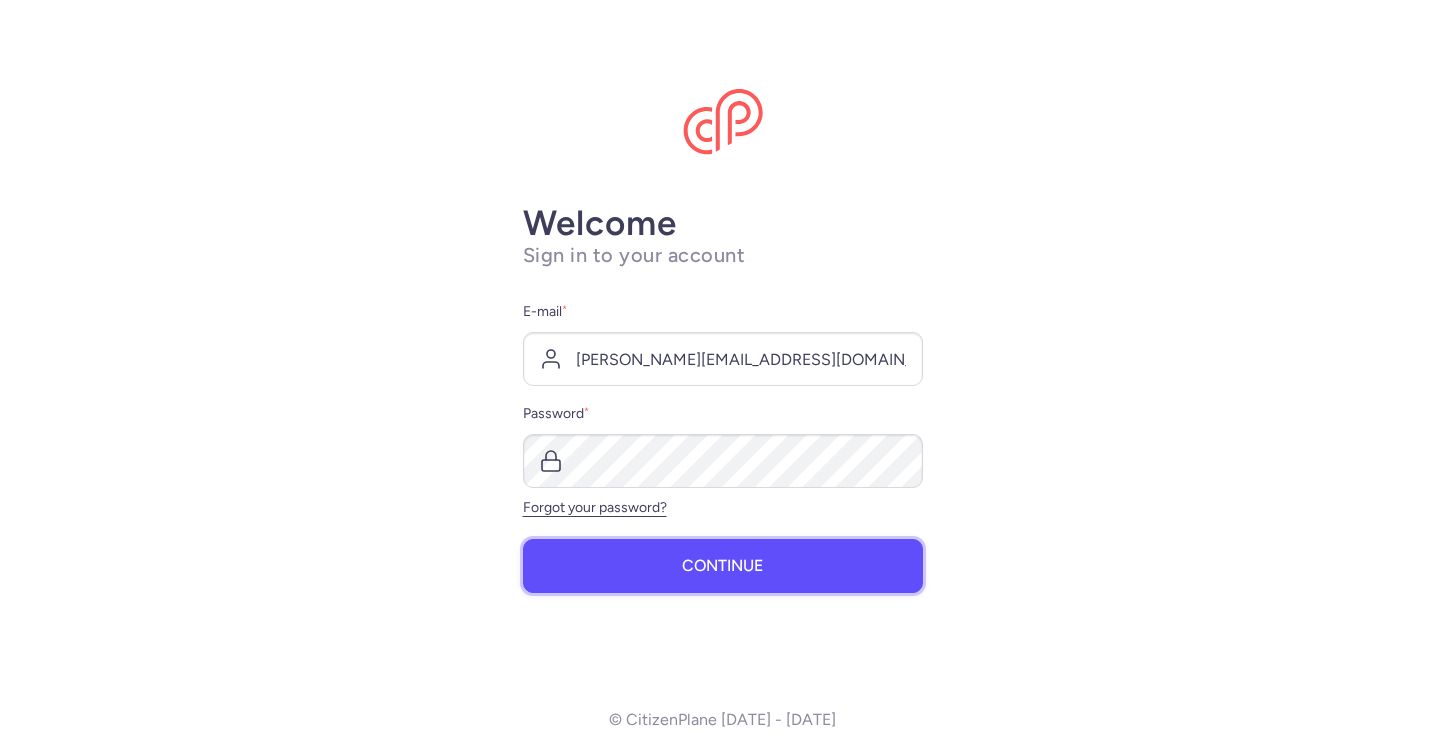 click on "Continue" at bounding box center (723, 566) 